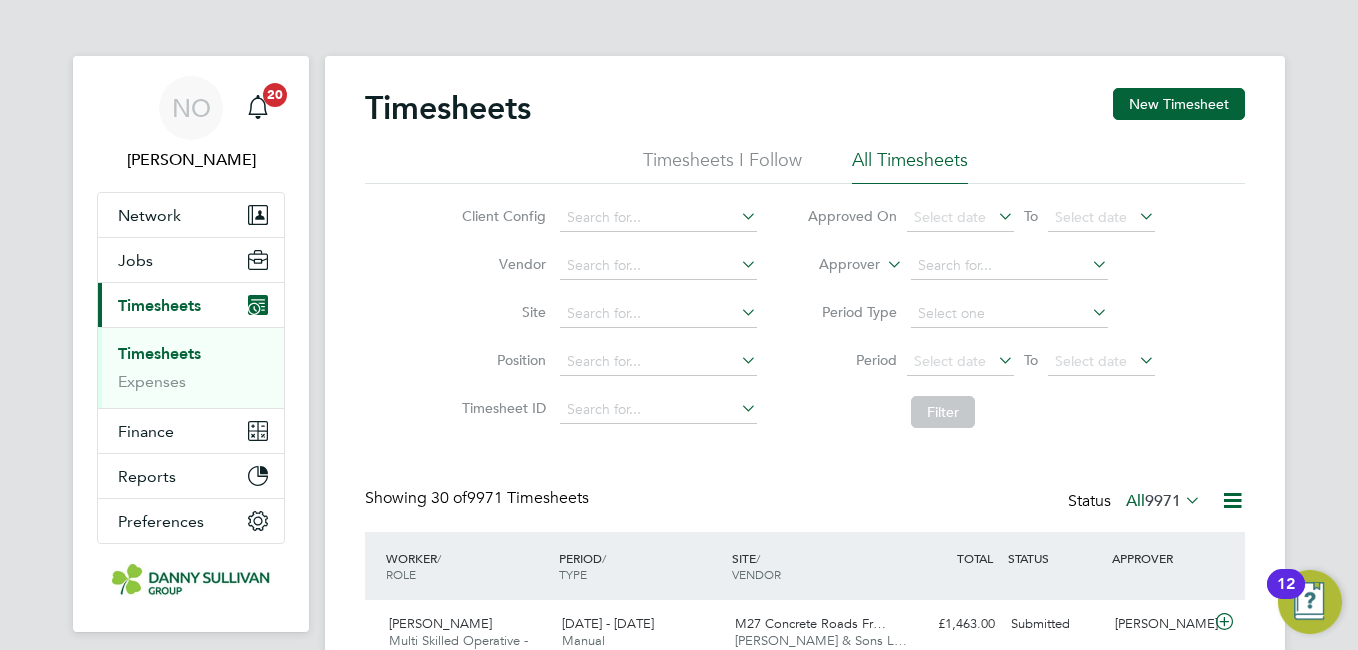 scroll, scrollTop: 0, scrollLeft: 0, axis: both 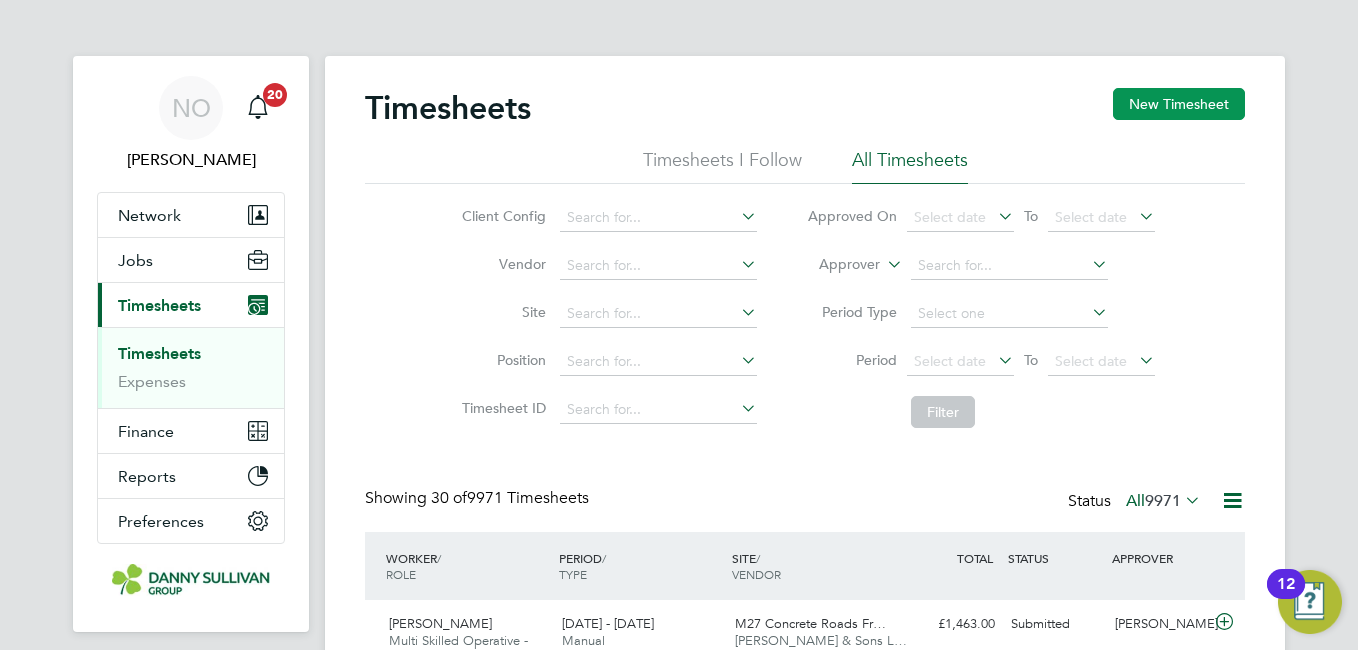 click on "New Timesheet" 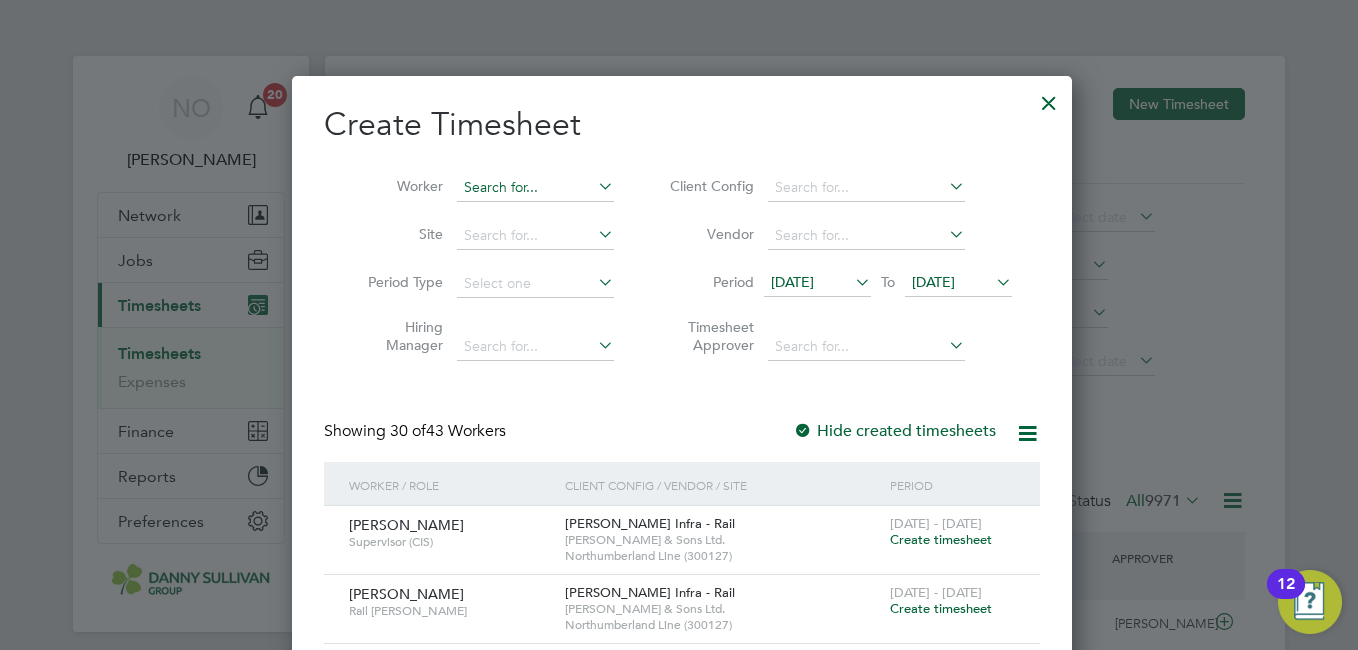 click at bounding box center [535, 188] 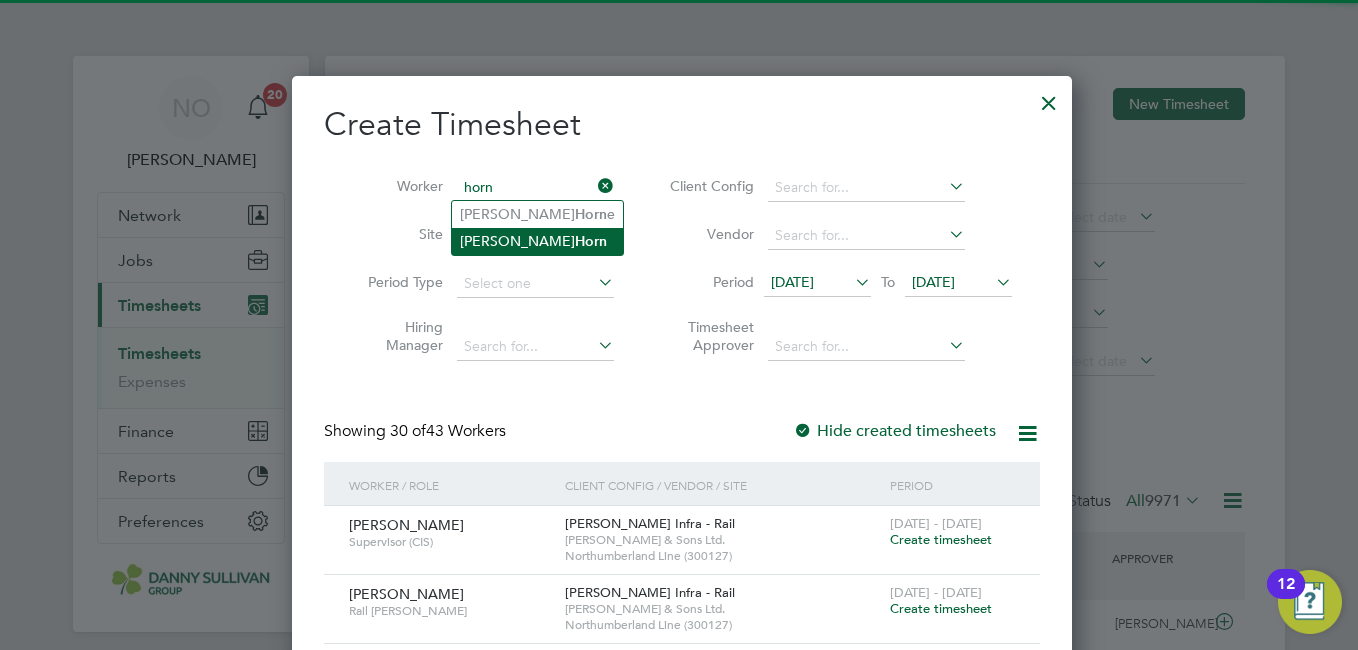 click on "[PERSON_NAME]" 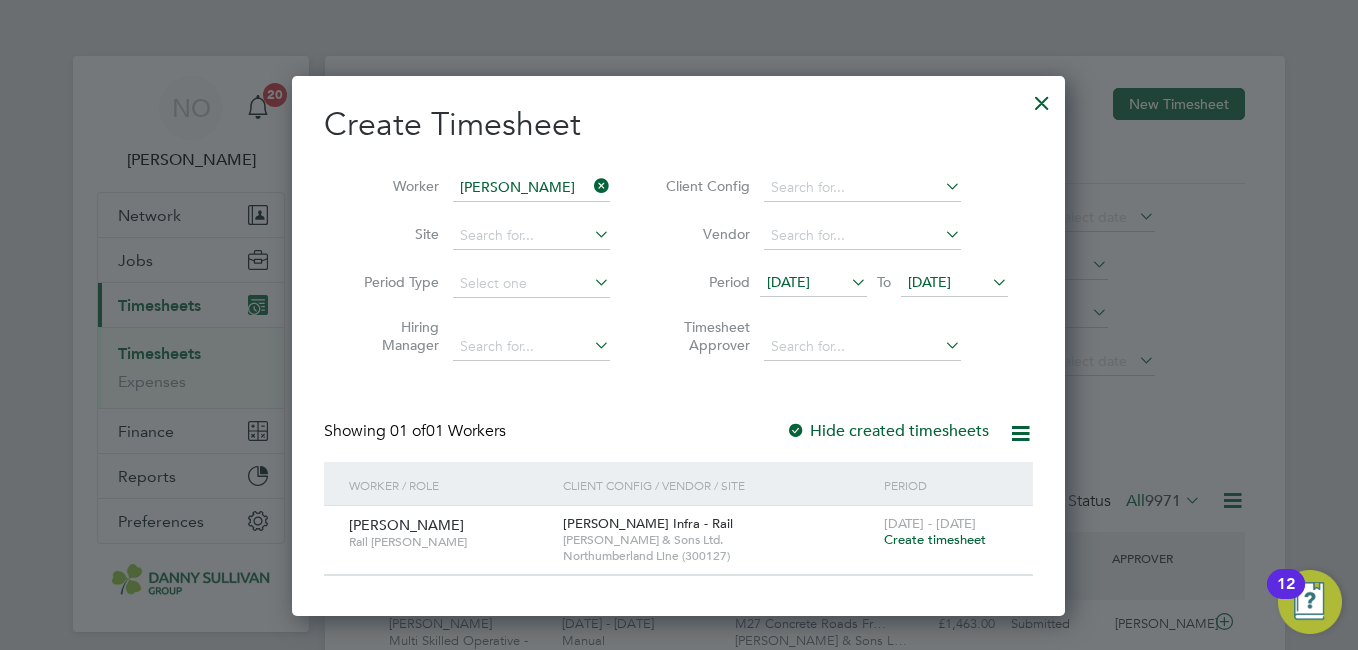click on "Create timesheet" at bounding box center [935, 539] 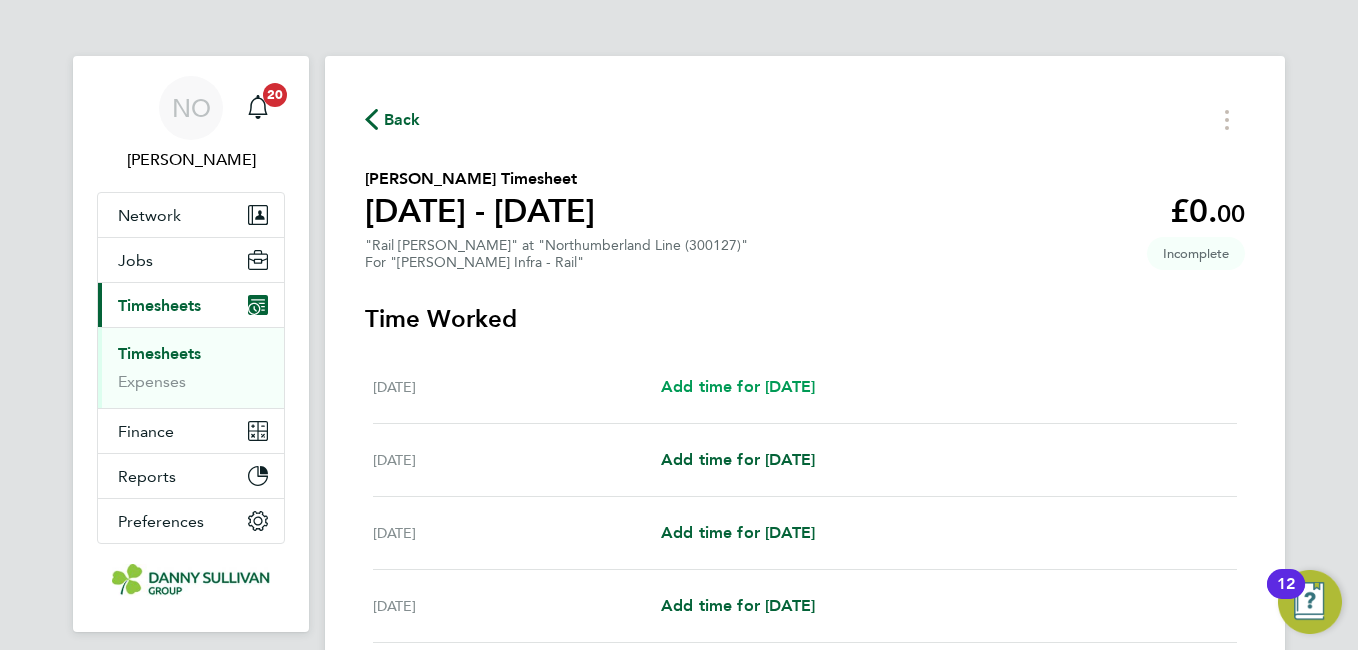 click on "Add time for [DATE]" at bounding box center [738, 386] 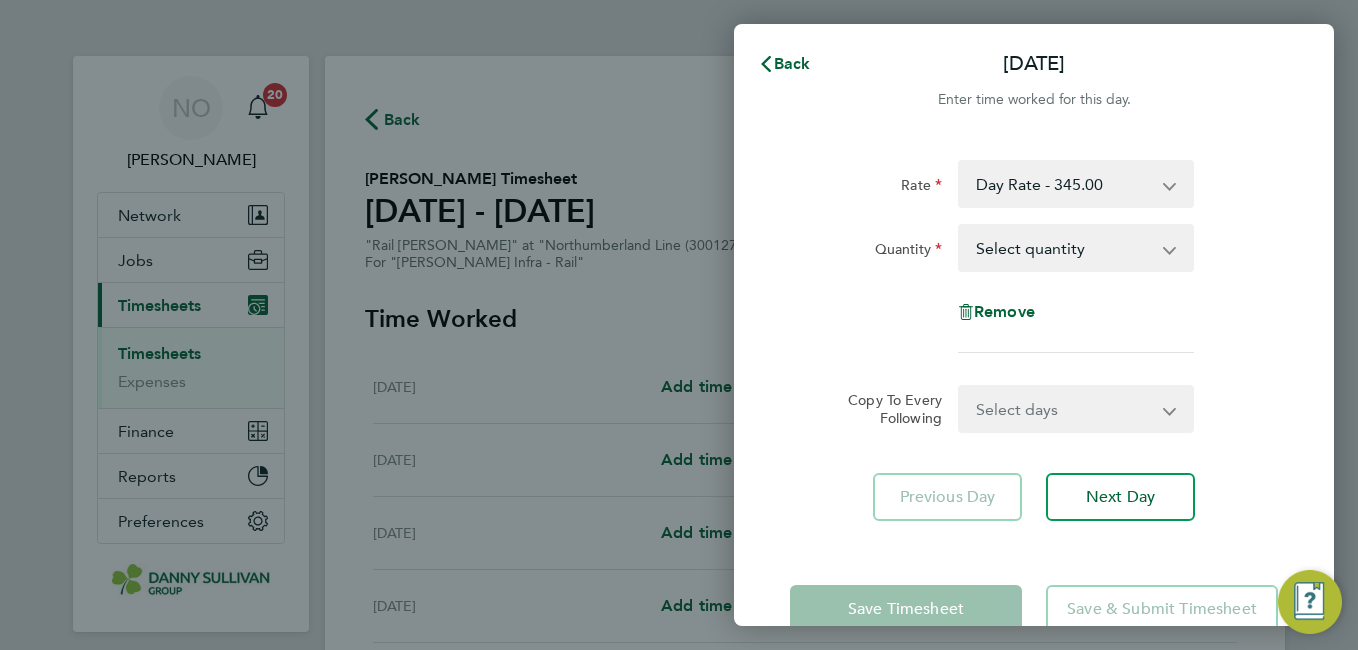 click on "Select quantity   0.5   1" at bounding box center (1064, 248) 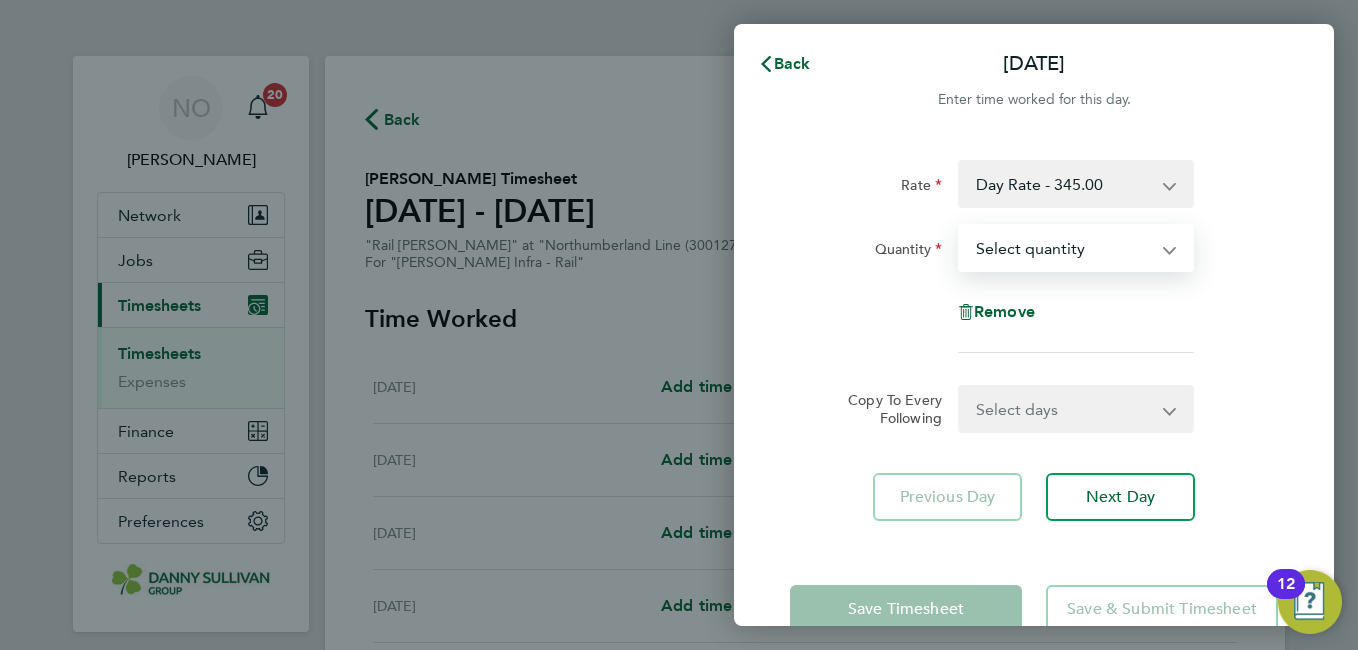 select on "1" 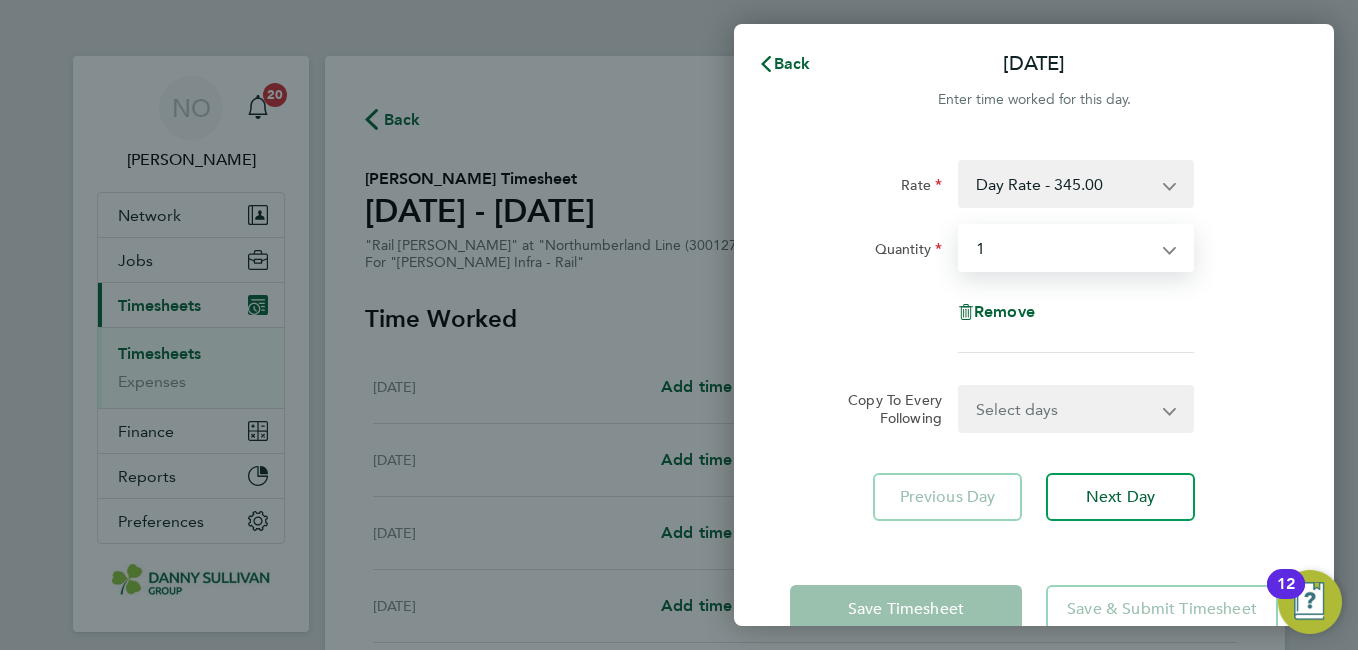 click on "Select quantity   0.5   1" at bounding box center [1064, 248] 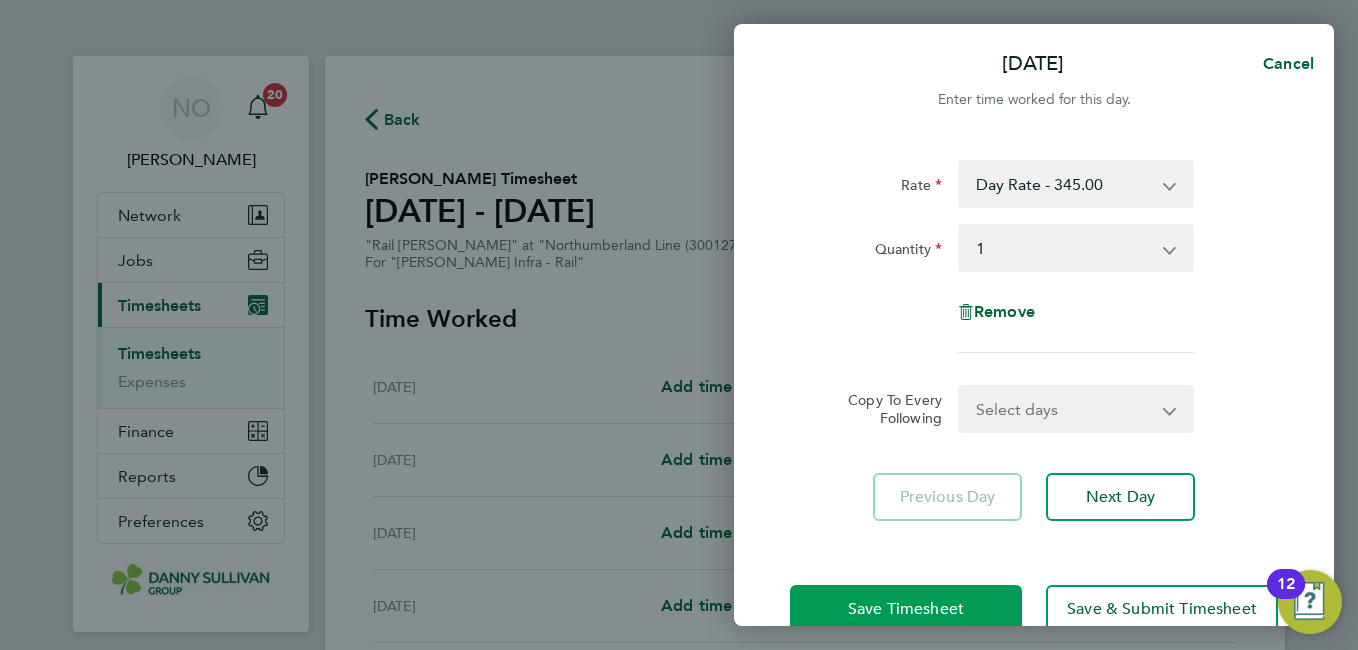 click on "Save Timesheet" 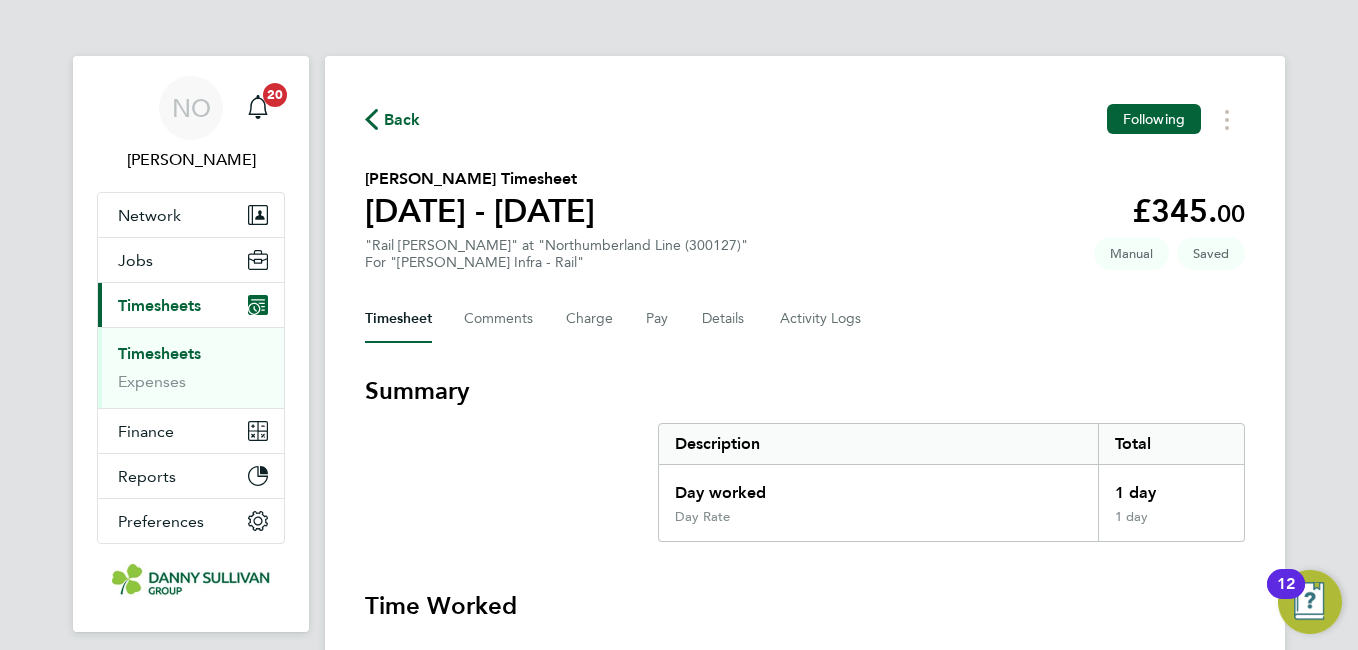 type 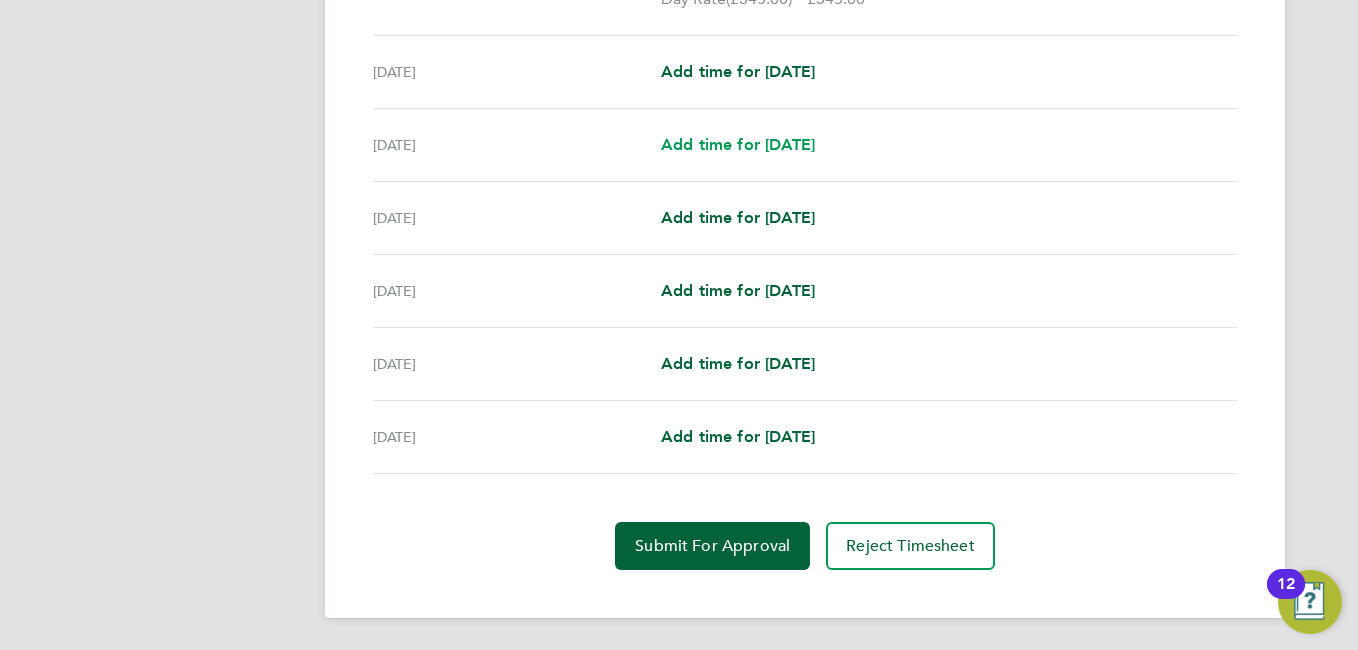 click on "Add time for [DATE]" at bounding box center [738, 144] 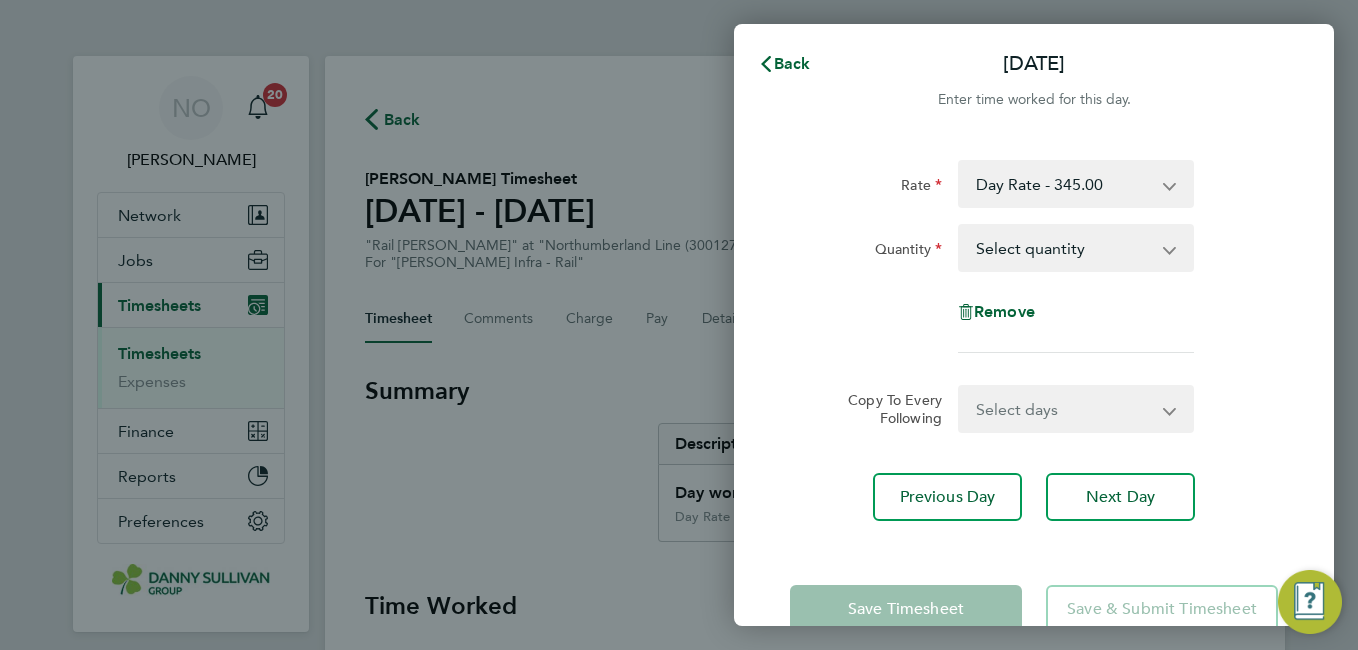 click on "Select quantity   0.5   1" at bounding box center [1064, 248] 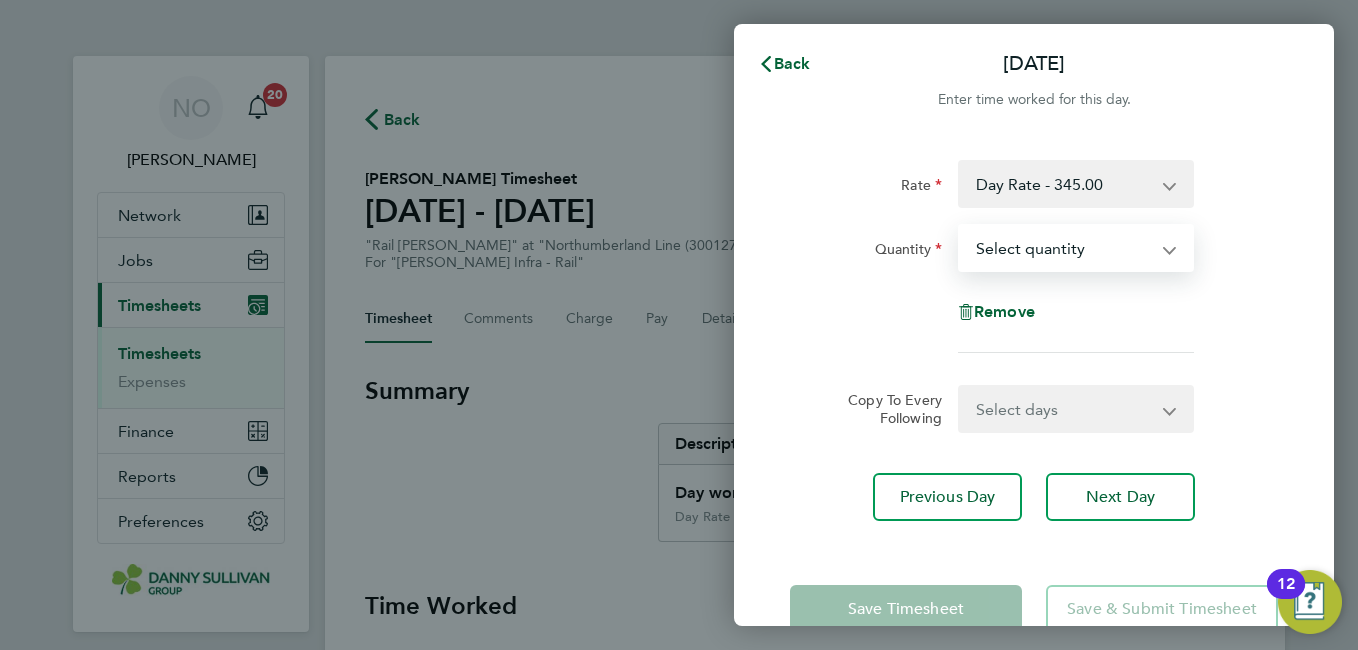select on "1" 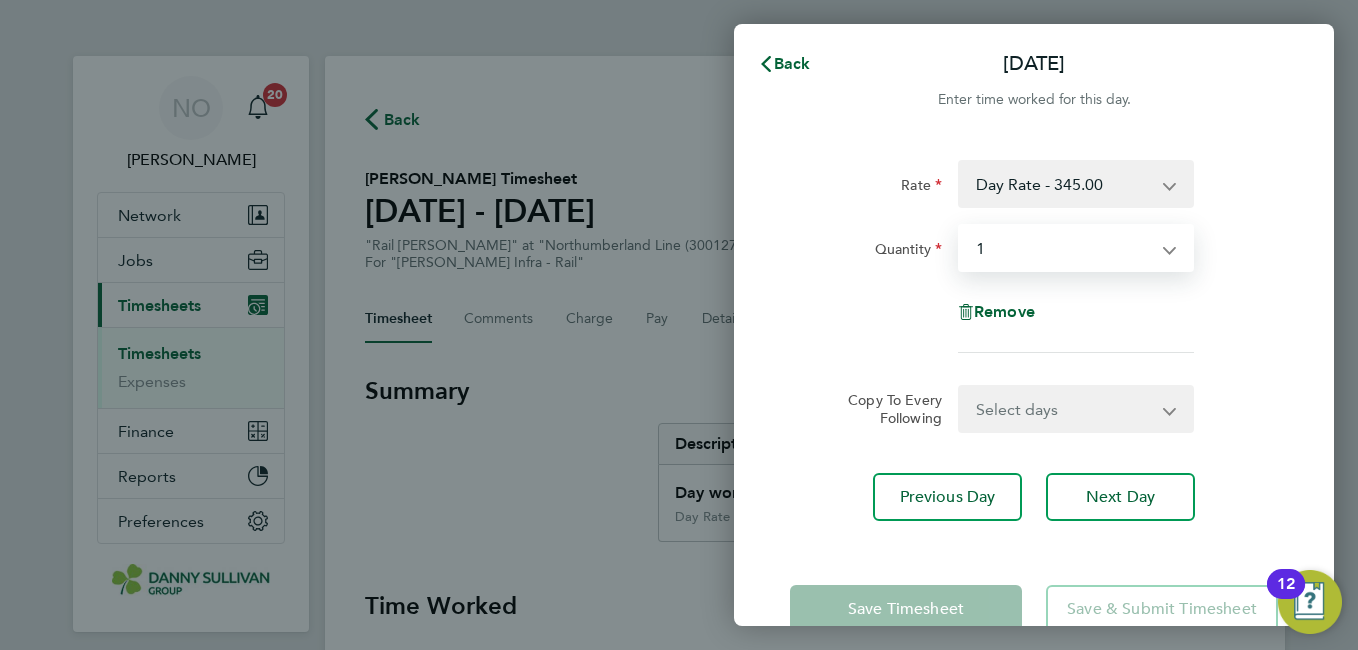 click on "Select quantity   0.5   1" at bounding box center (1064, 248) 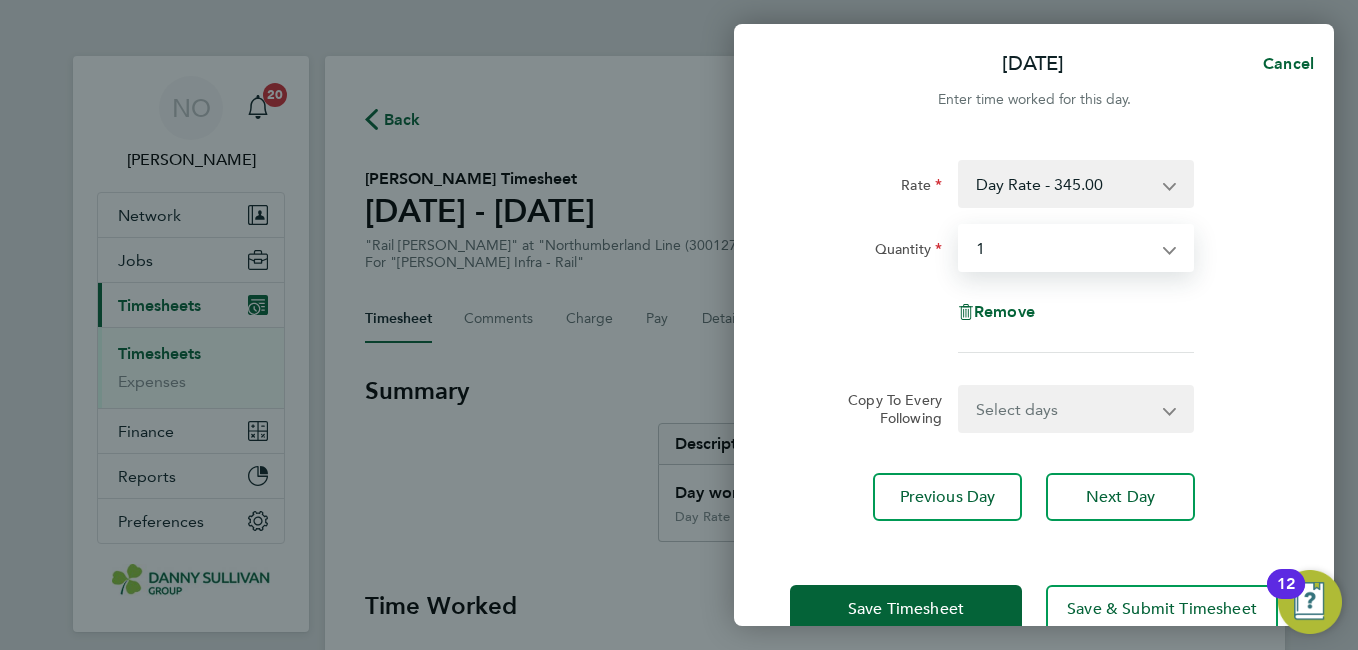 click on "Select days   Day   [DATE]   [DATE]   [DATE]   [DATE]" at bounding box center (1065, 409) 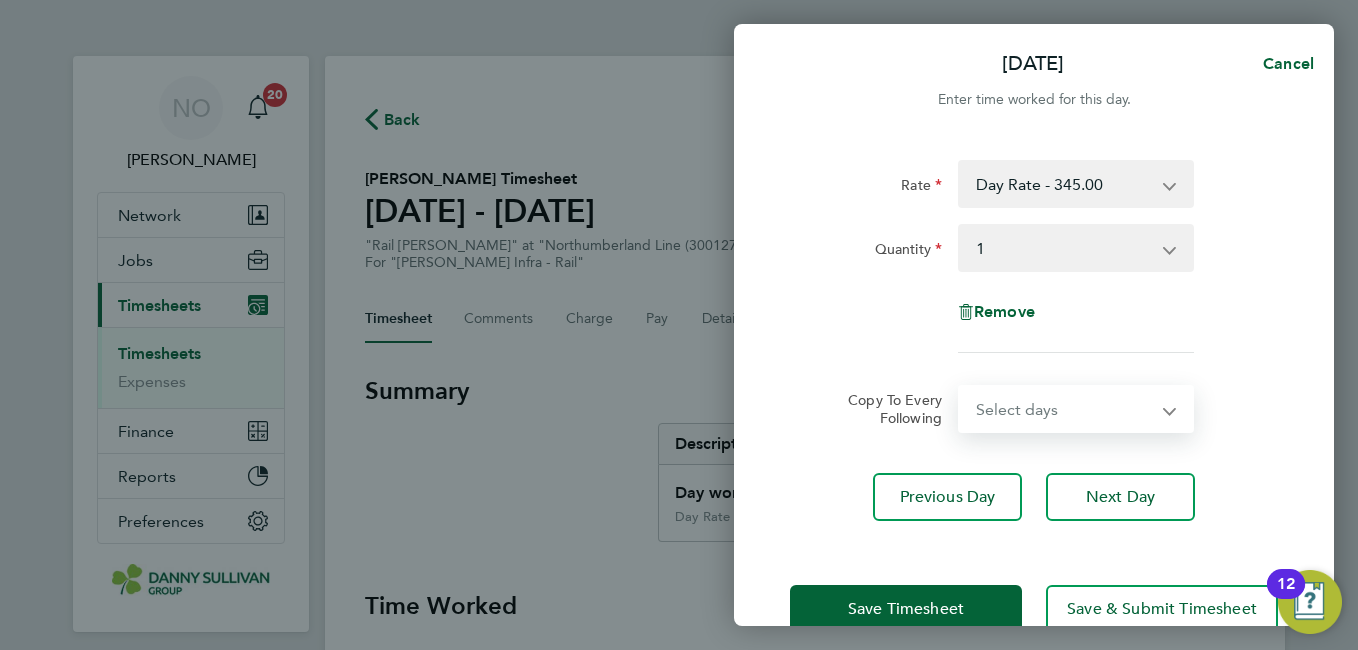 select on "DAY" 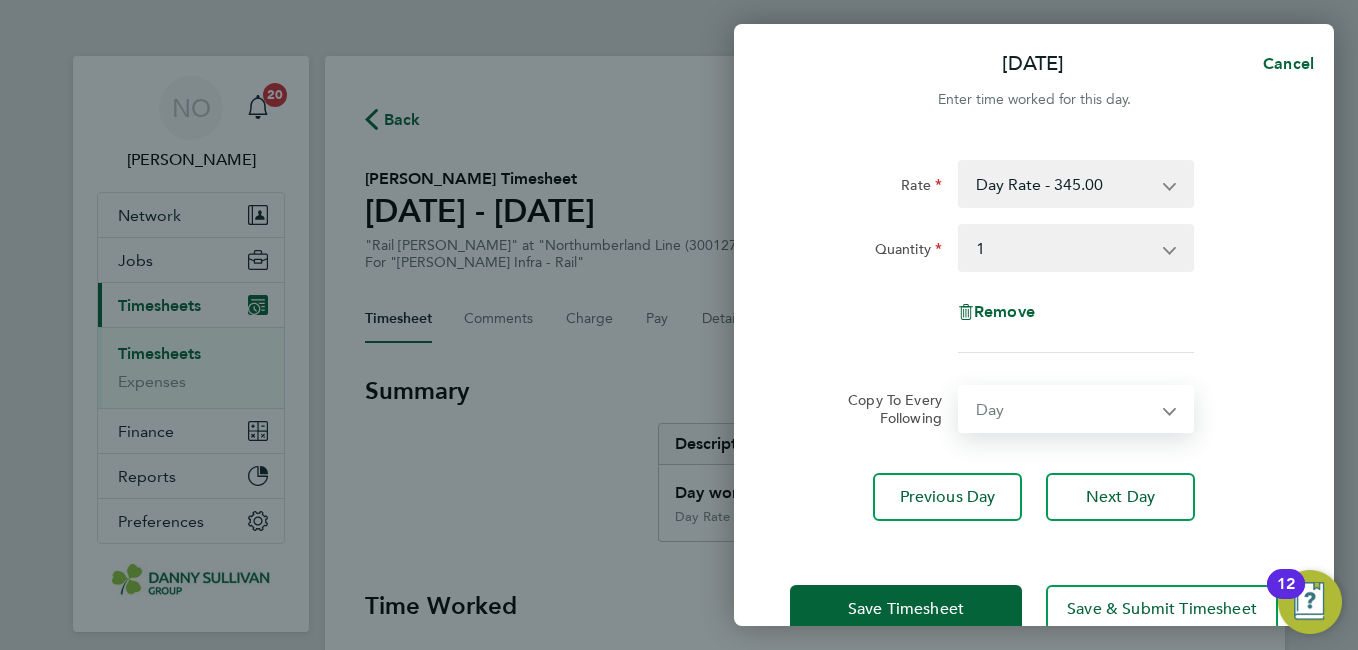 click on "Select days   Day   [DATE]   [DATE]   [DATE]   [DATE]" at bounding box center (1065, 409) 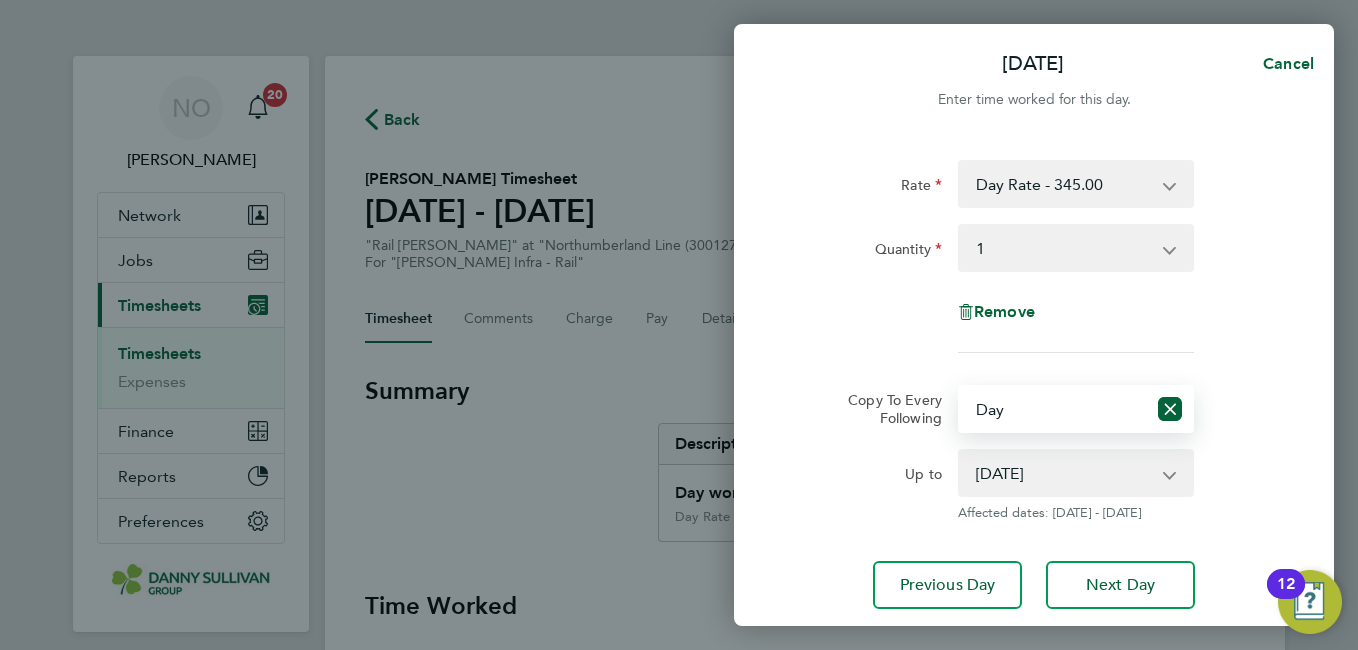 click on "Copy To Every Following  Select days   Day   [DATE]   [DATE]   [DATE]   [DATE]" 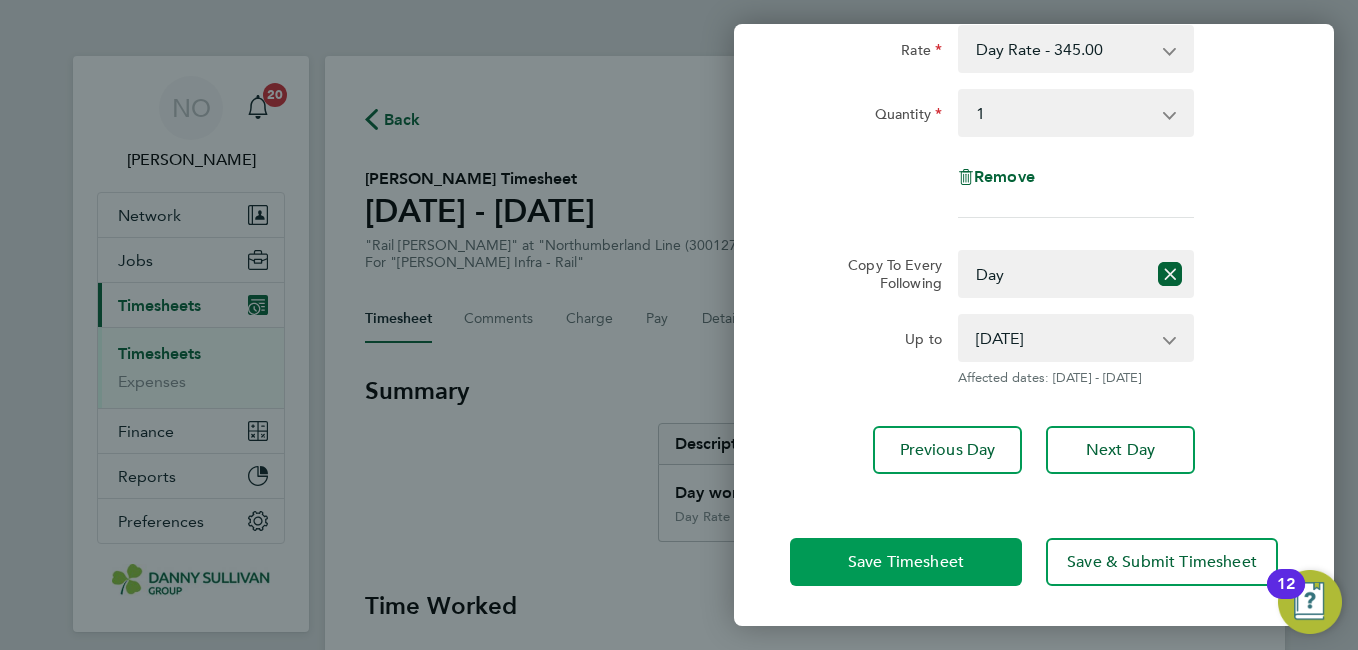 click on "Save Timesheet" 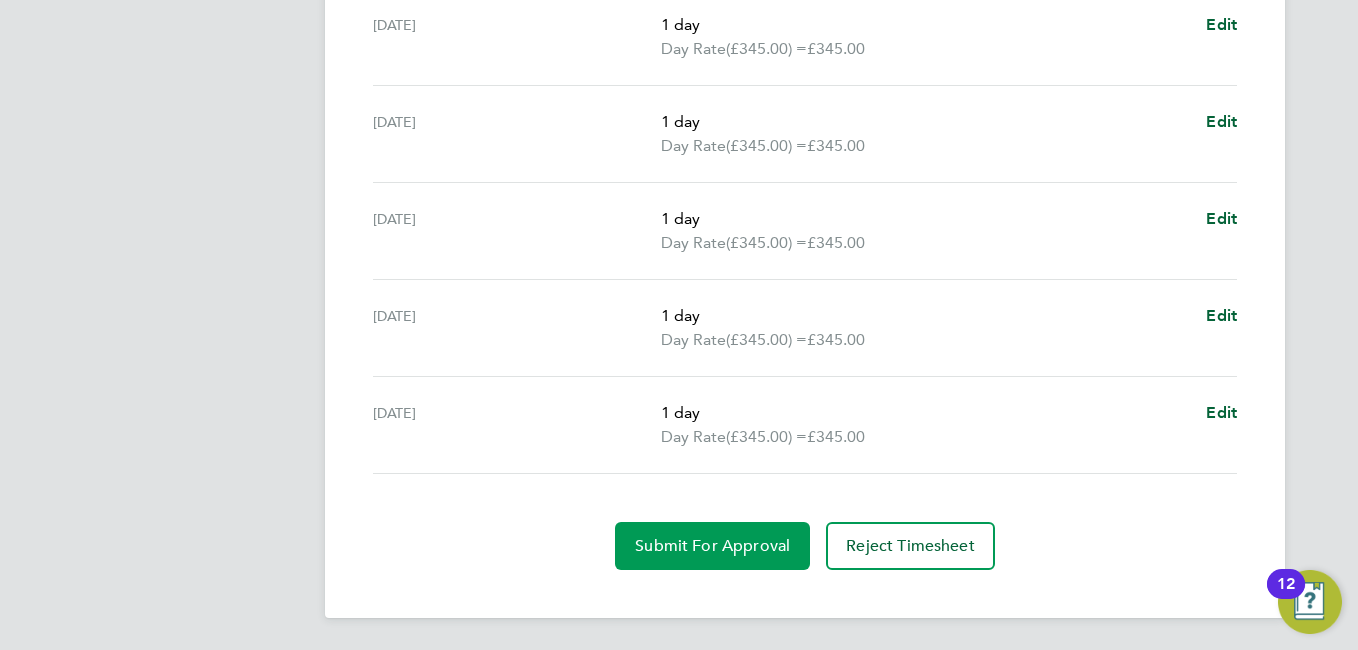 click on "Submit For Approval" 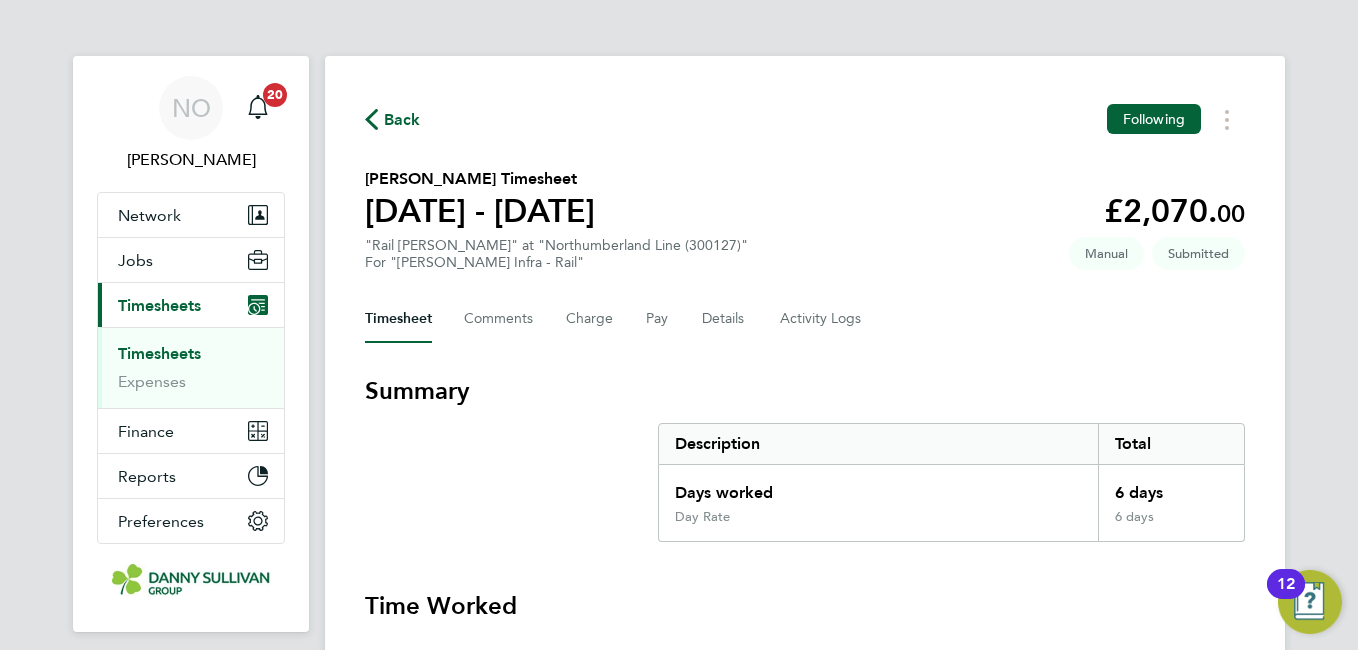 click on "Back" 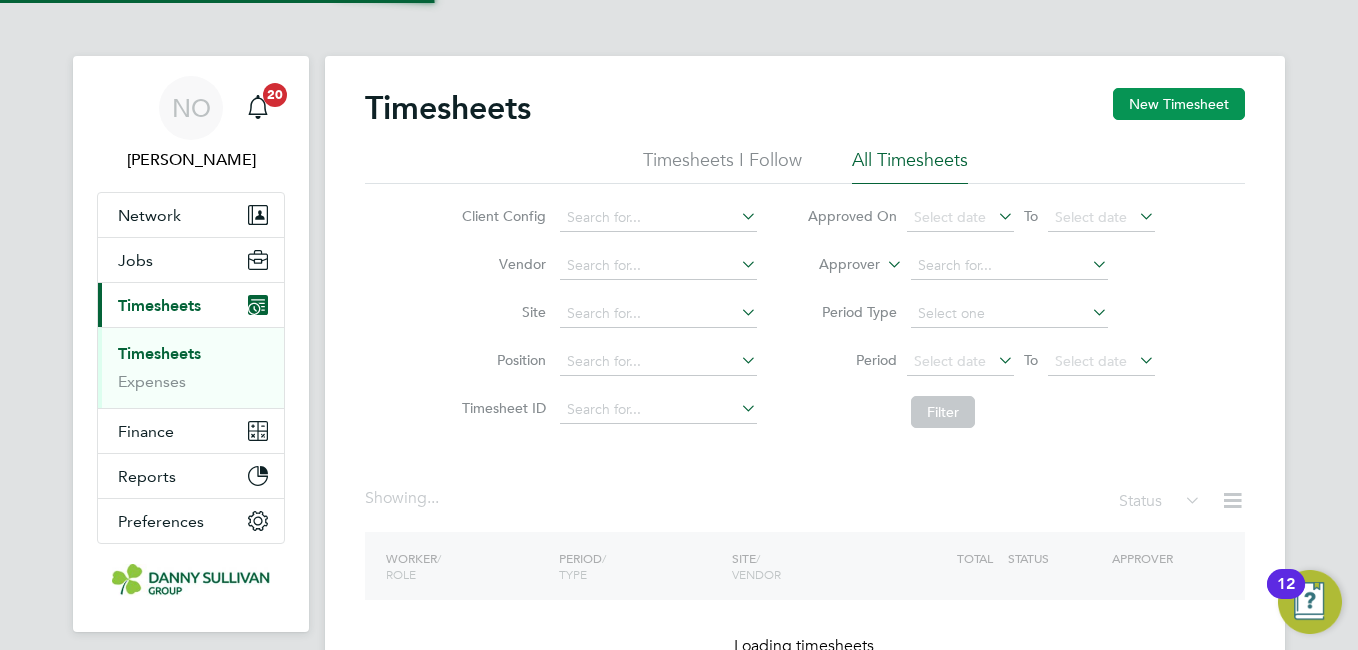 click on "New Timesheet" 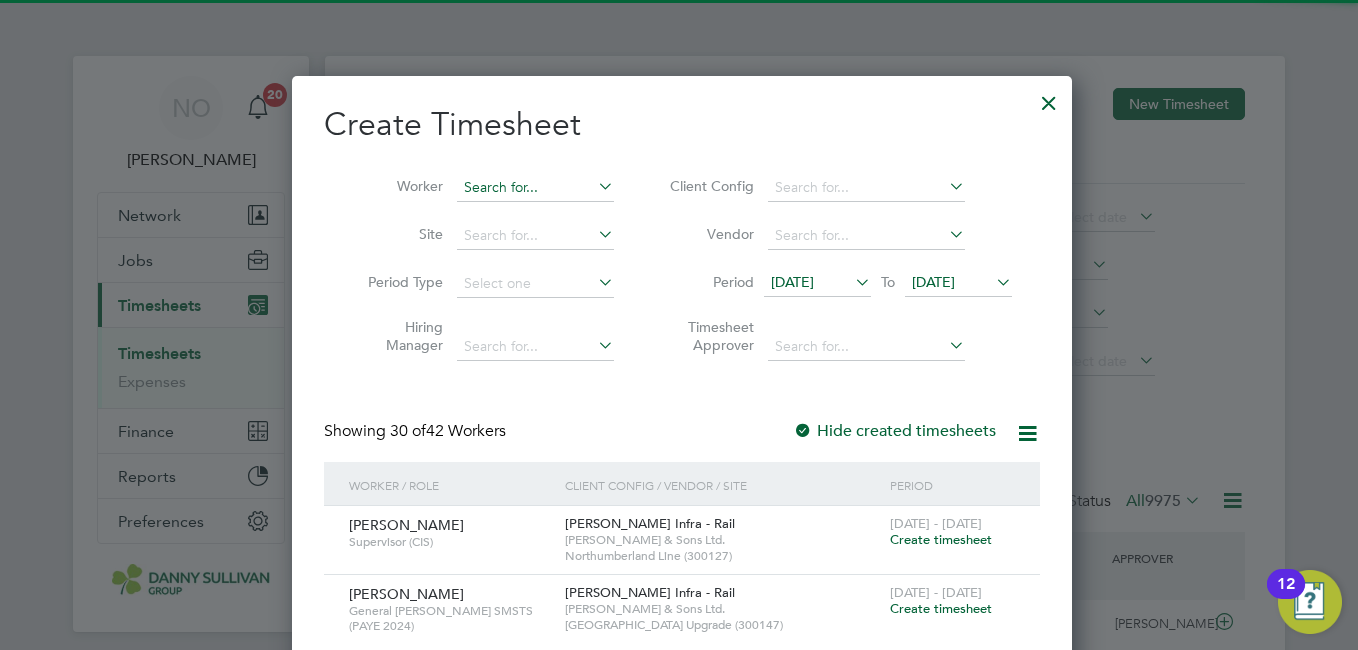 click at bounding box center [535, 188] 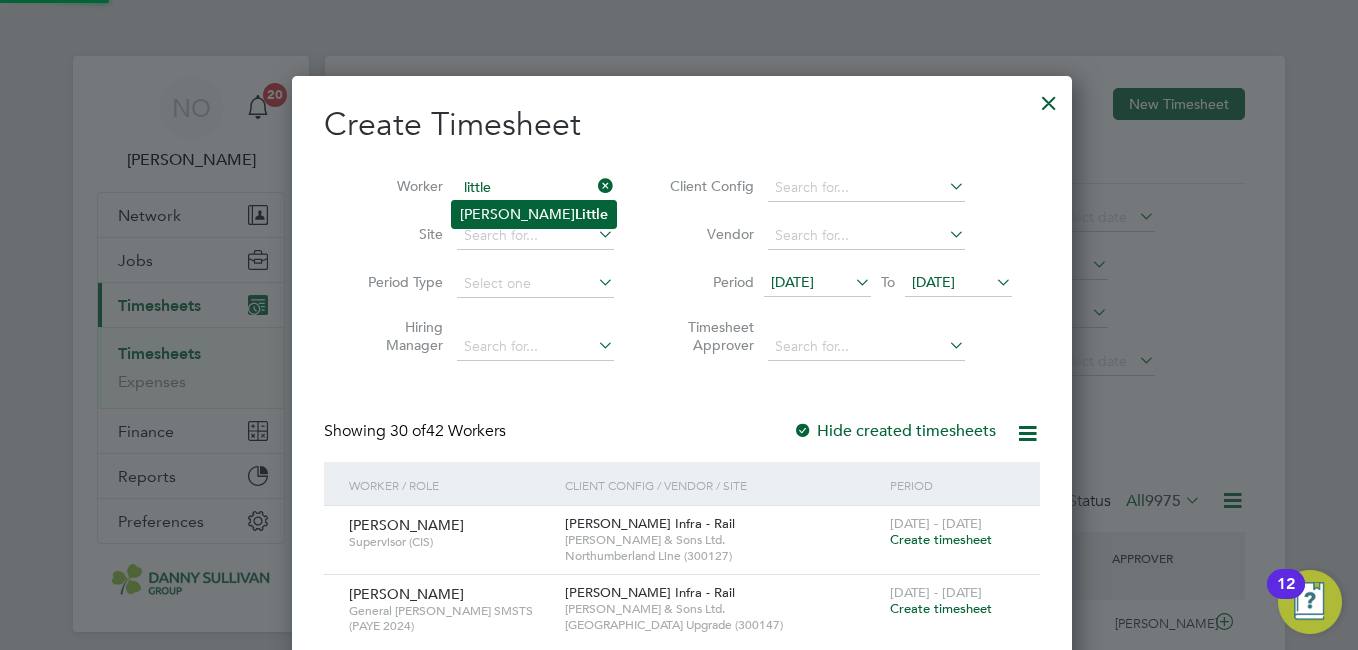 click on "Little" 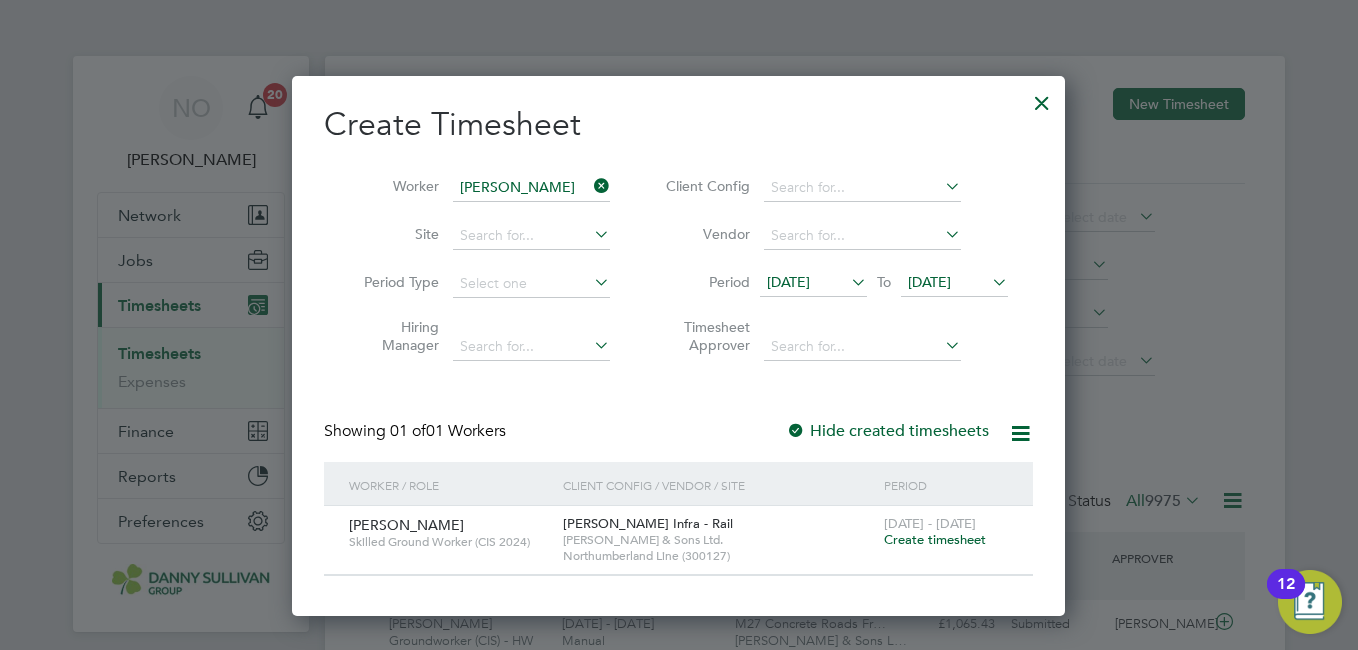 click on "Create timesheet" at bounding box center (935, 539) 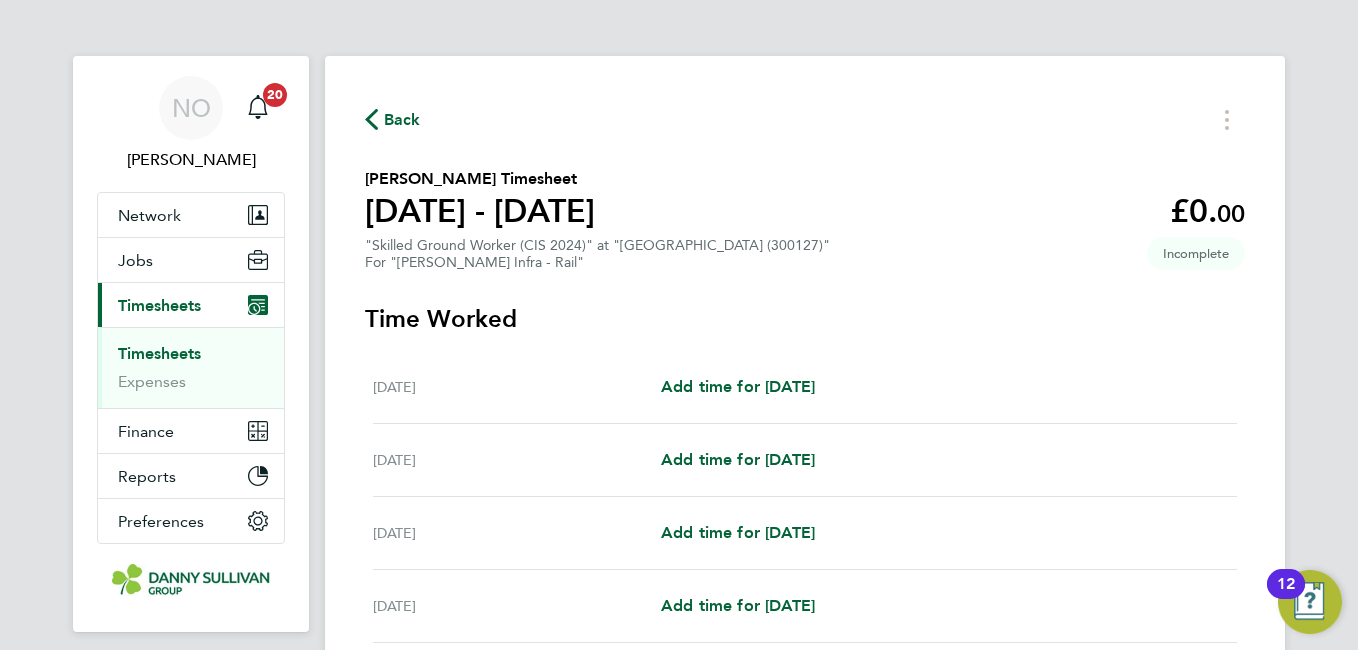 click on "[DATE]   Add time for [DATE]   Add time for [DATE]" at bounding box center [805, 533] 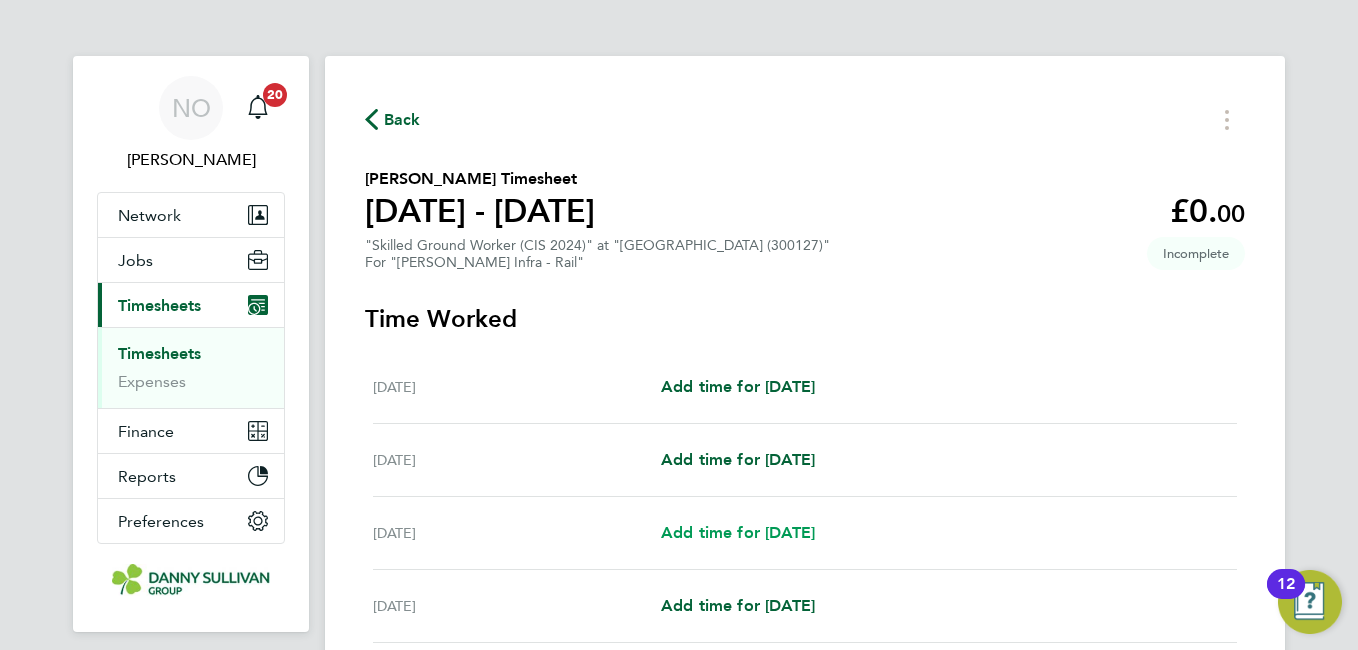 click on "Add time for [DATE]" at bounding box center [738, 532] 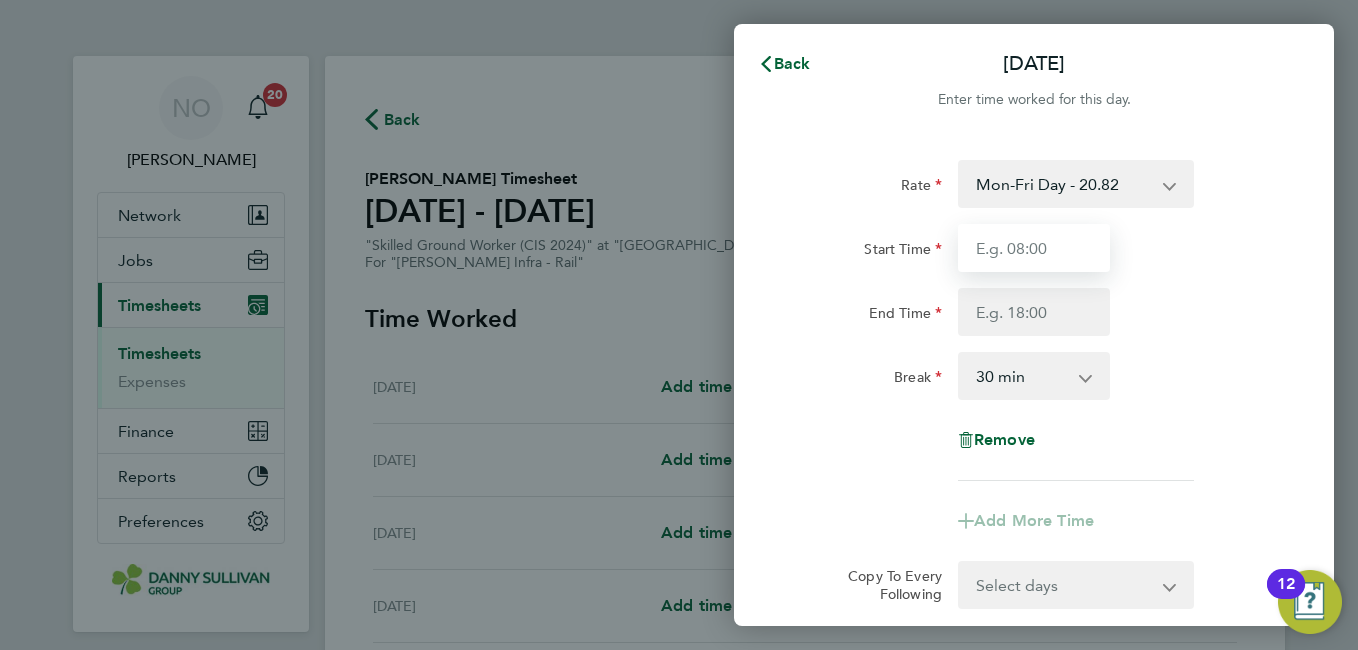 click on "Start Time" at bounding box center [1034, 248] 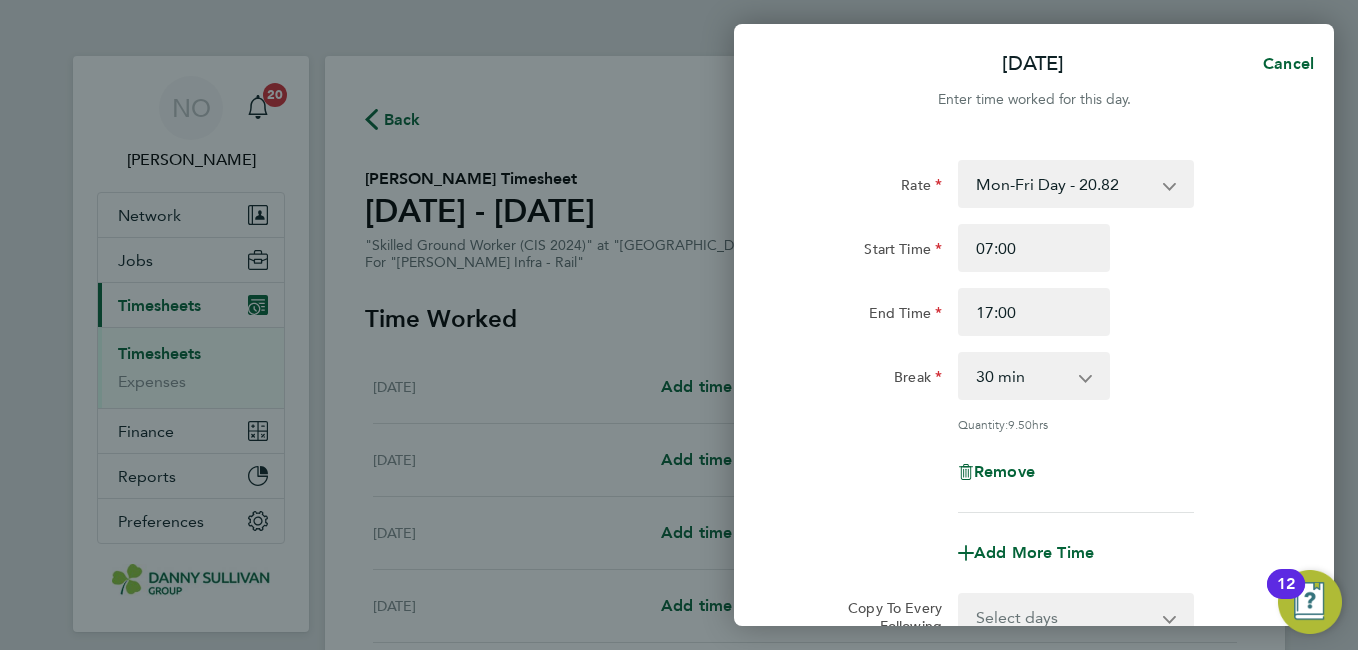 click on "End Time 17:00" 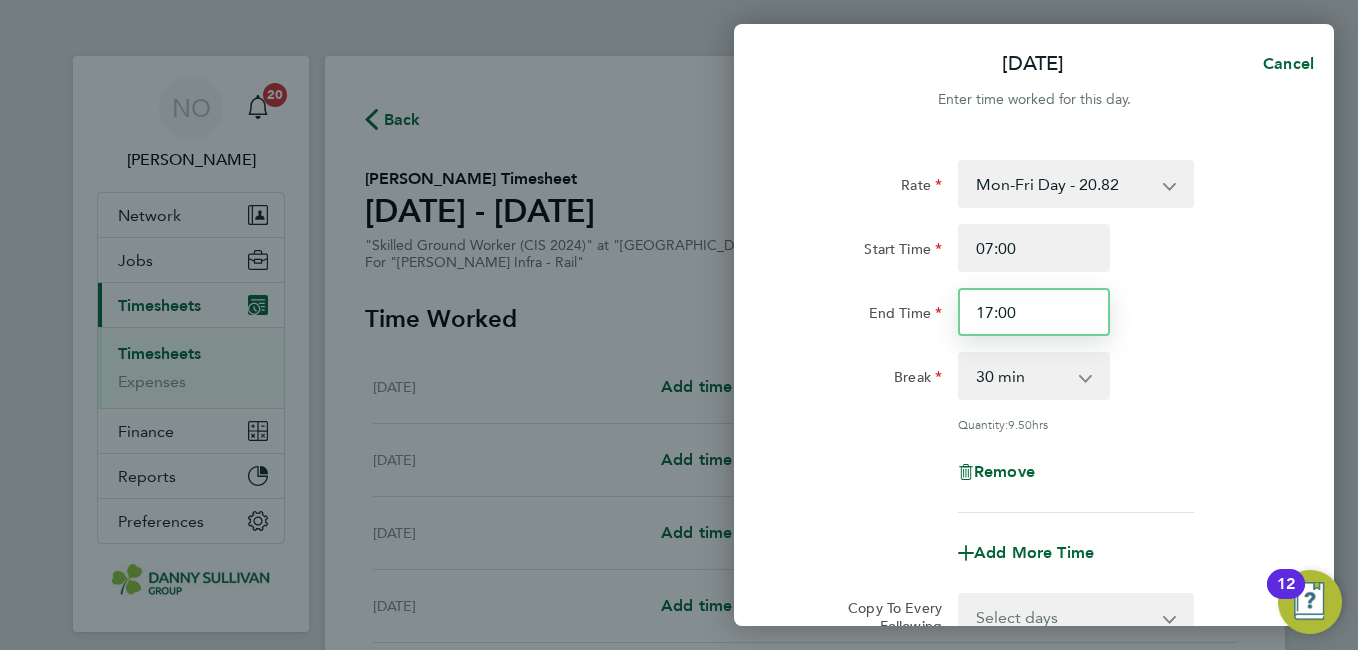 click on "17:00" at bounding box center [1034, 312] 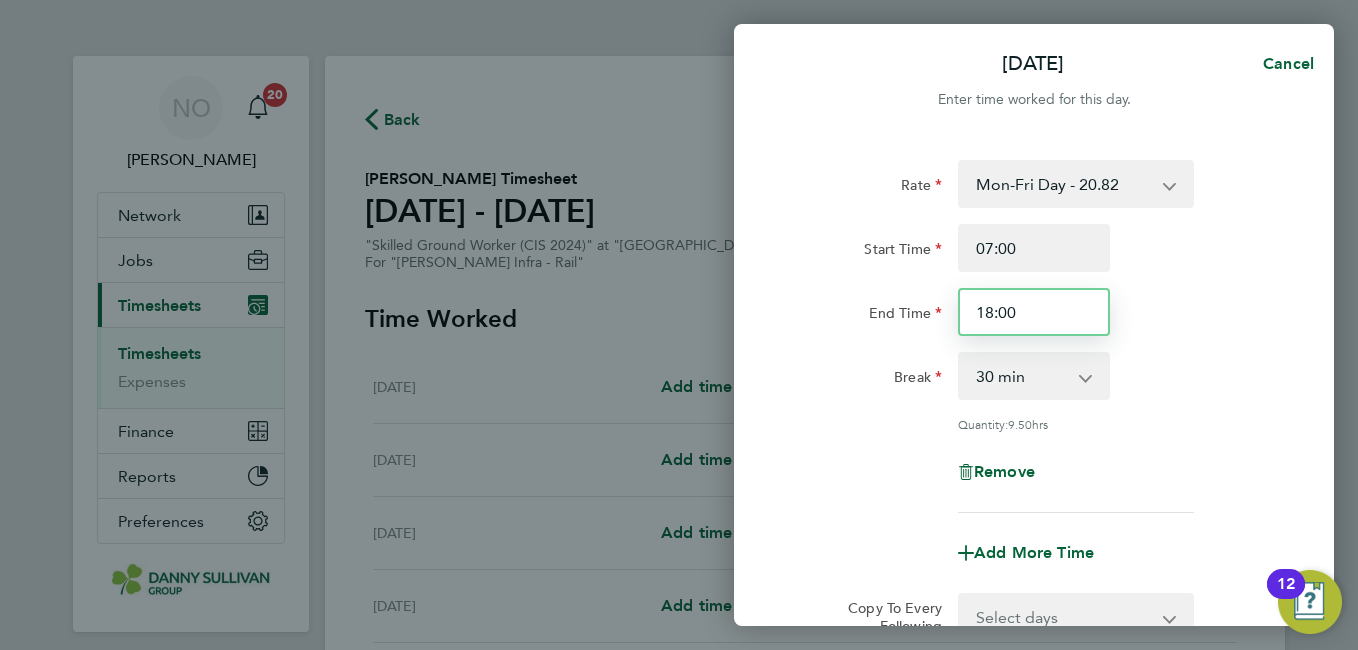 type on "18:00" 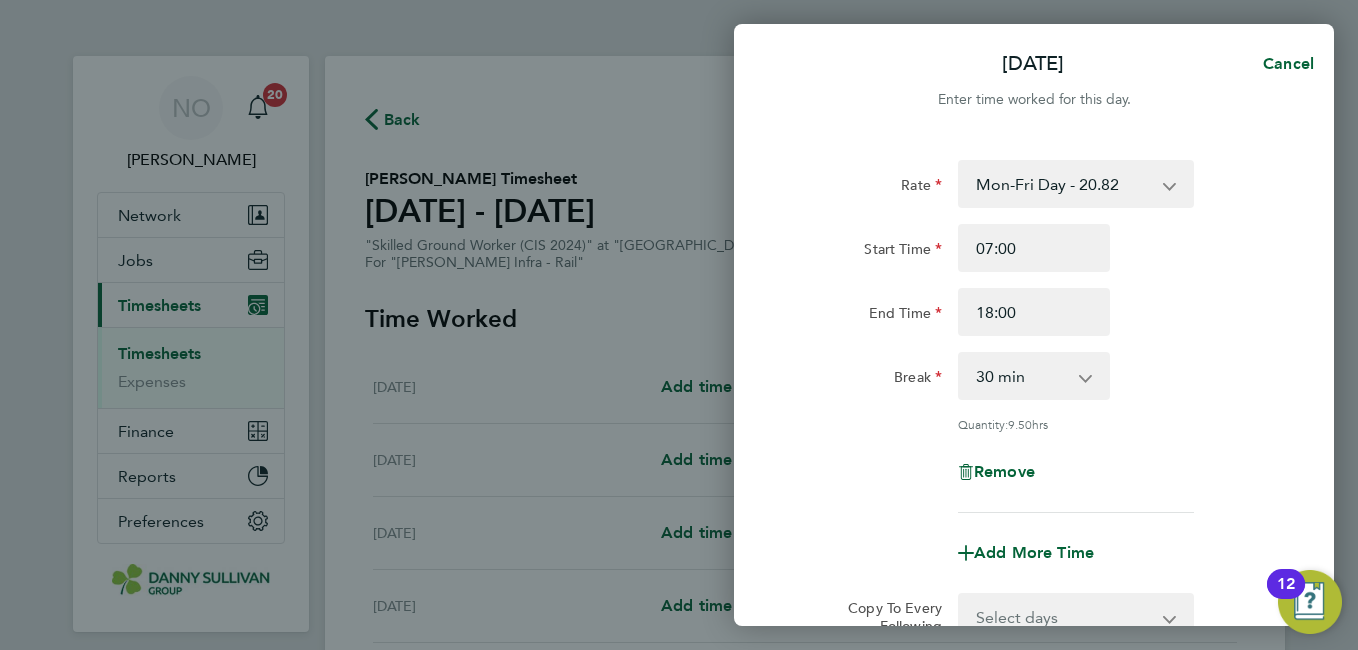 click on "Rate  Mon-Fri Day - 20.82   Weekend - 27.06   Bank Hol - 31.24   Mon-Thurs Night - 23.94   Xmas / [GEOGRAPHIC_DATA] - 41.64
Start Time 07:00 End Time 18:00 Break  0 min   15 min   30 min   45 min   60 min   75 min   90 min
Quantity:  9.50  hrs
Remove
Add More Time  Copy To Every Following  Select days   Day   [DATE]   [DATE]   [DATE]   [DATE]
Previous Day   Next Day" 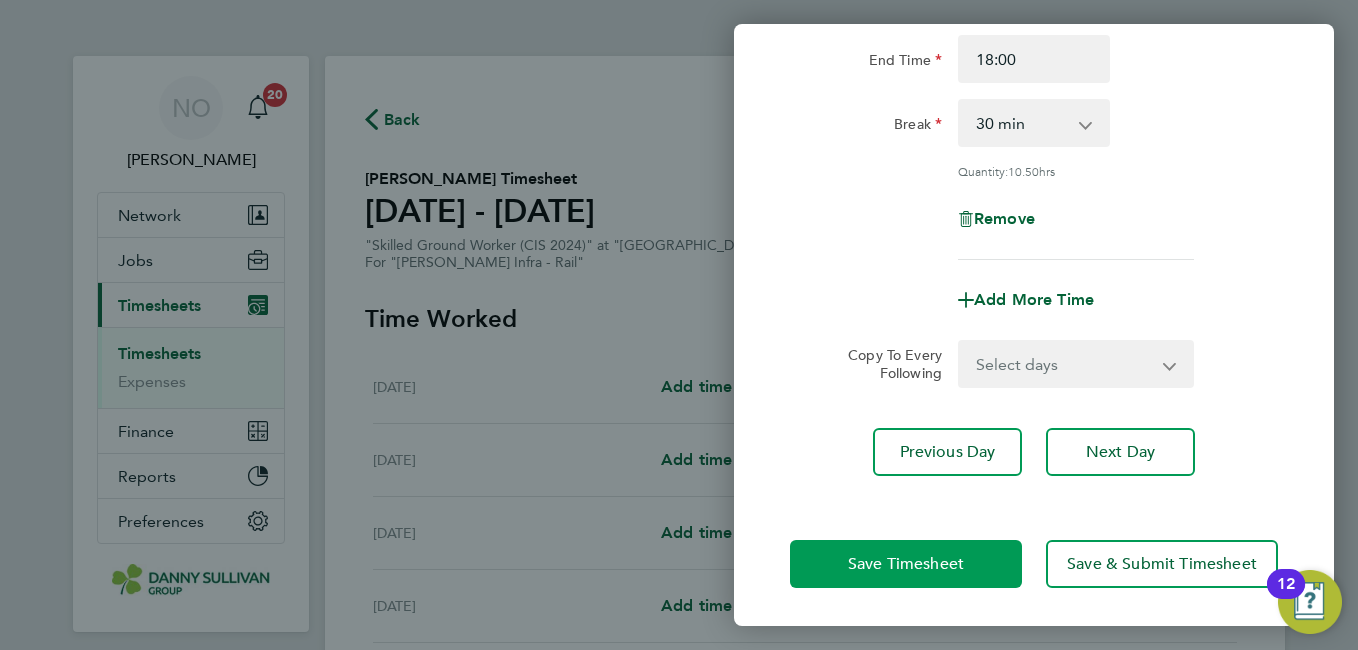 click on "Save Timesheet" 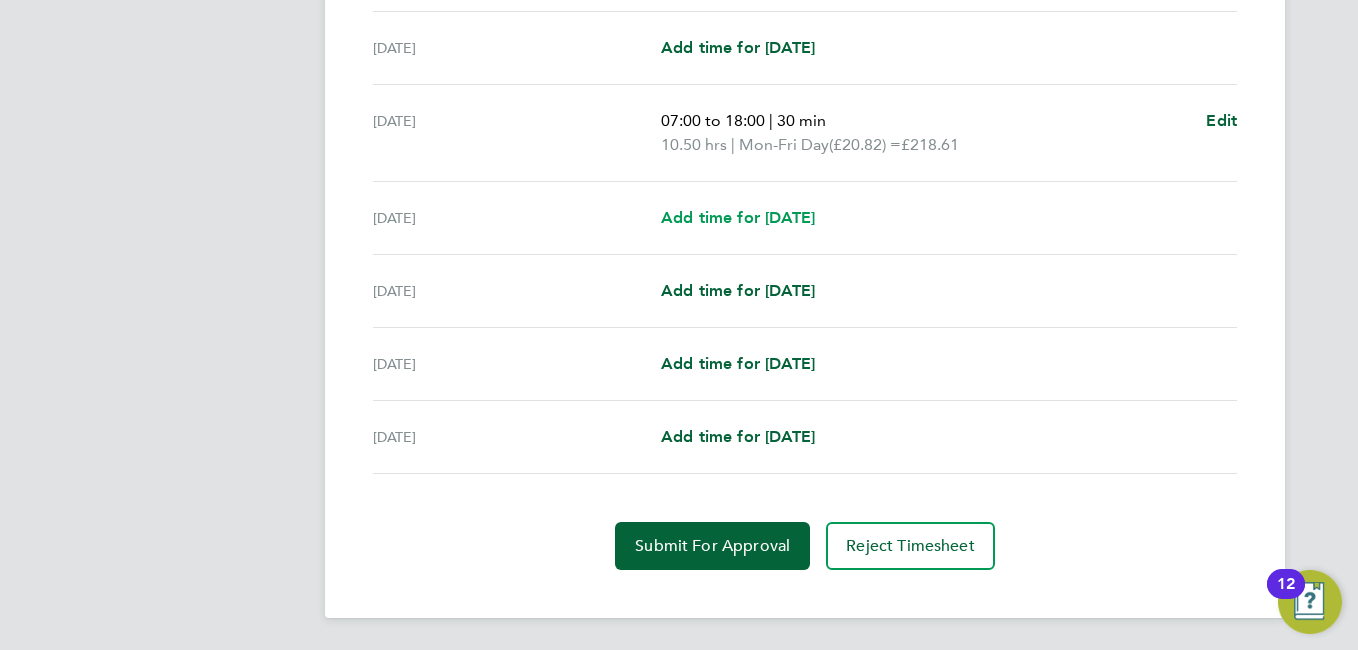 click on "Add time for [DATE]" at bounding box center (738, 217) 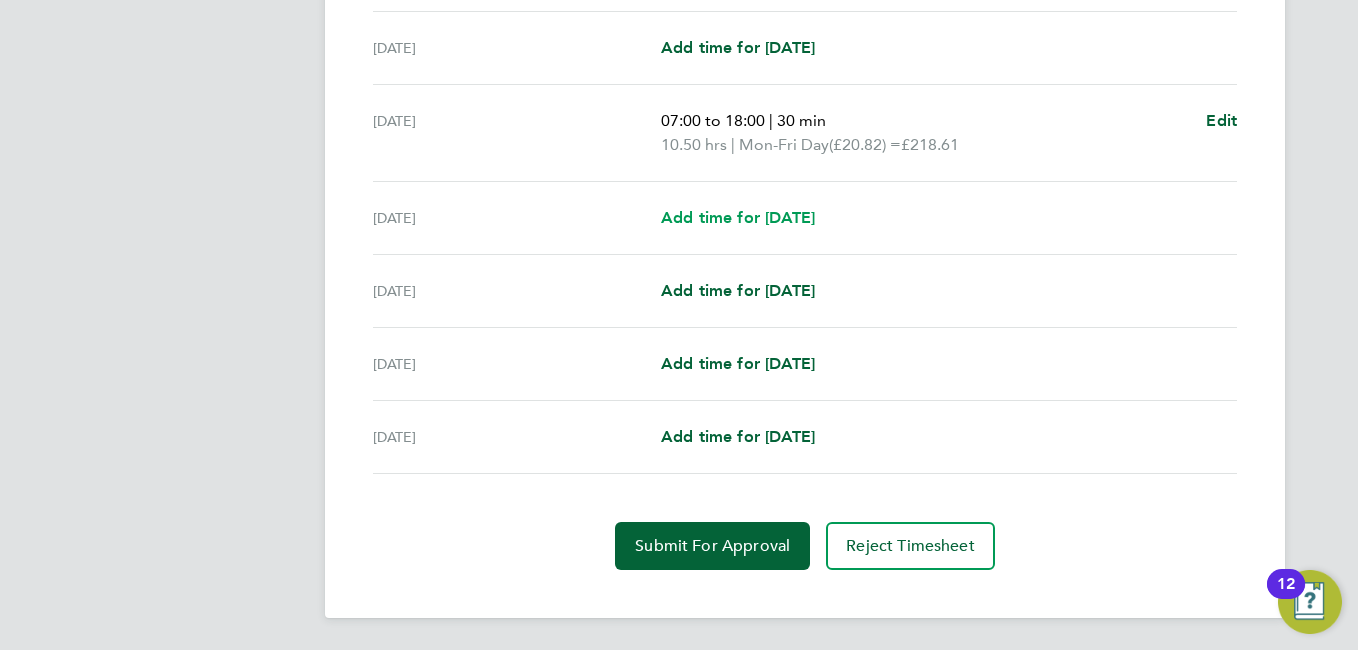 select on "30" 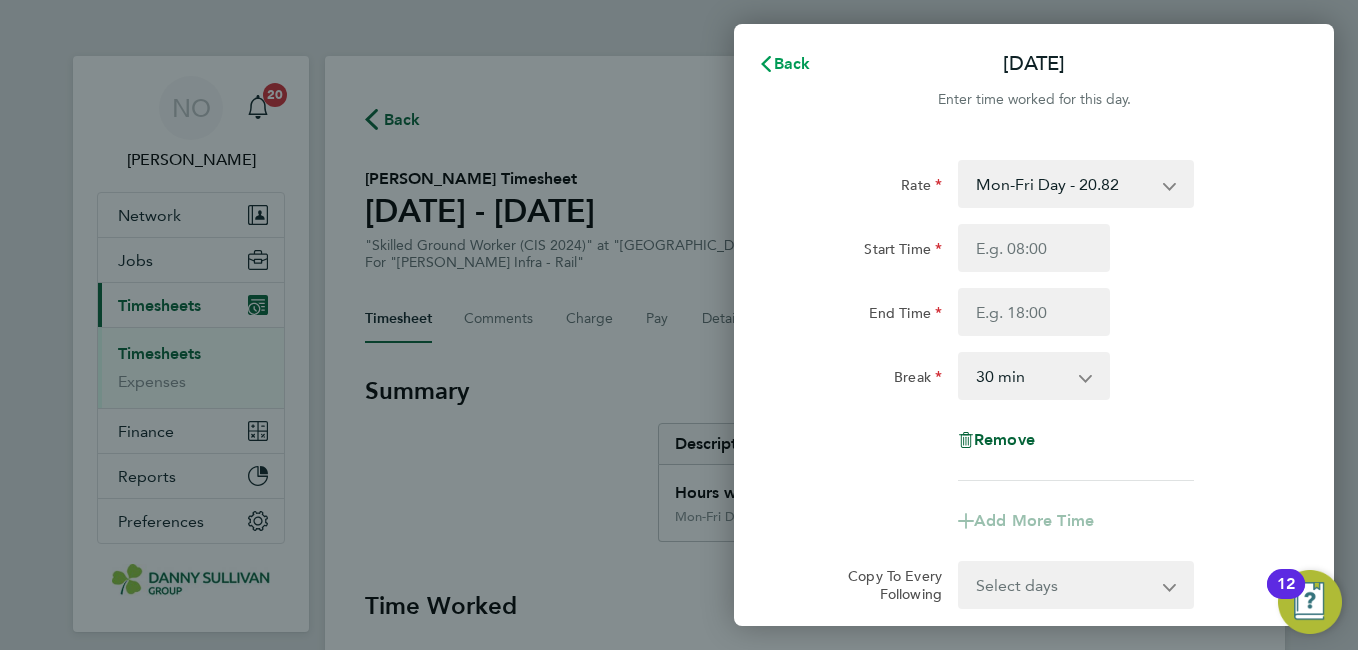 click on "Back" 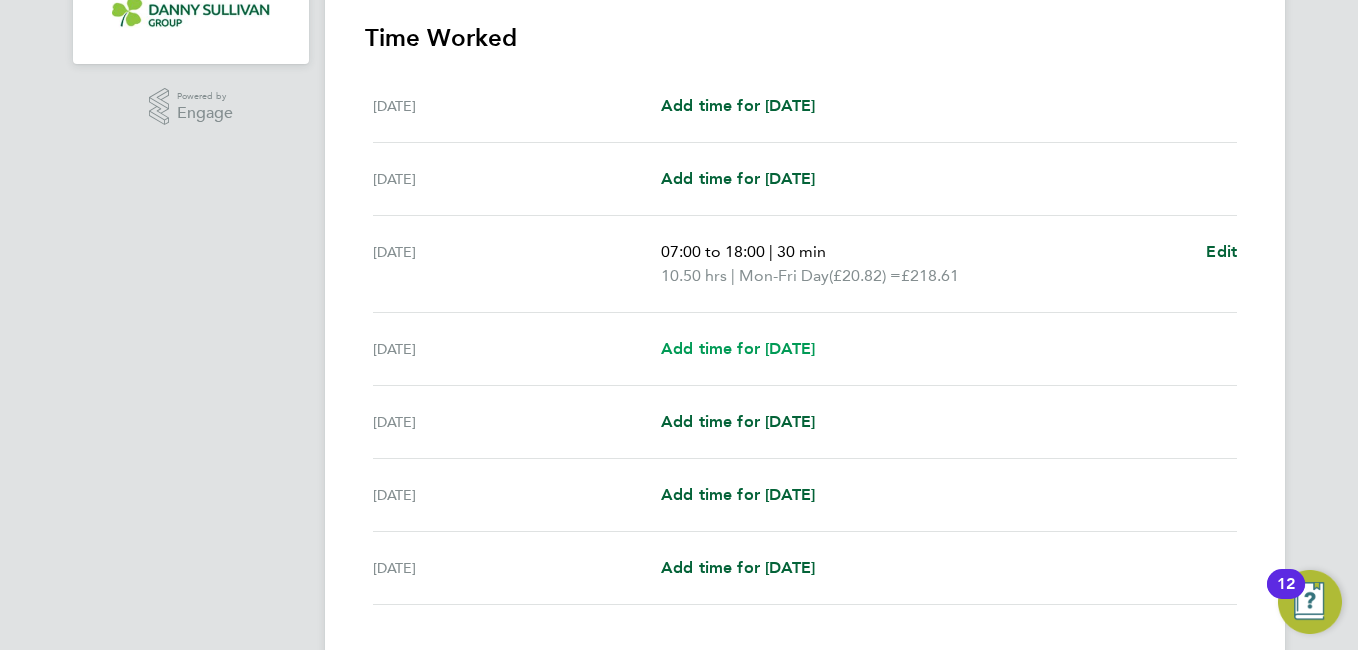 click on "Add time for [DATE]" at bounding box center (738, 348) 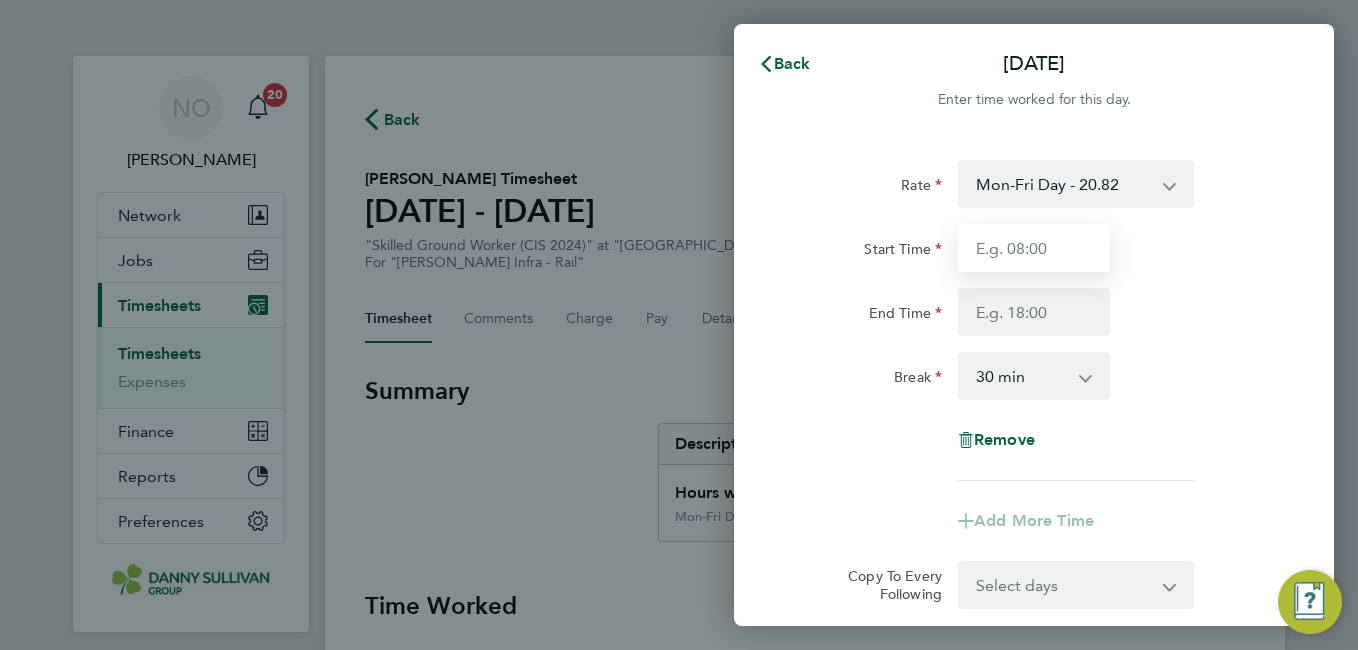 click on "Start Time" at bounding box center (1034, 248) 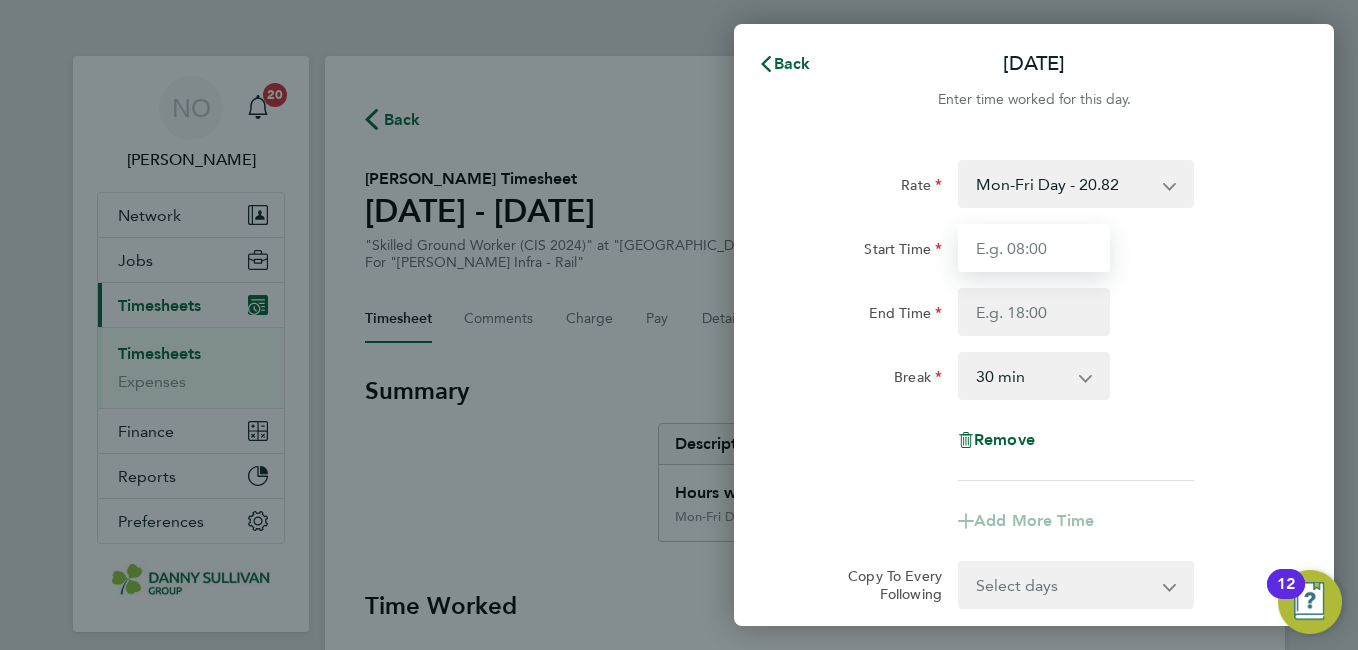 type on "07:00" 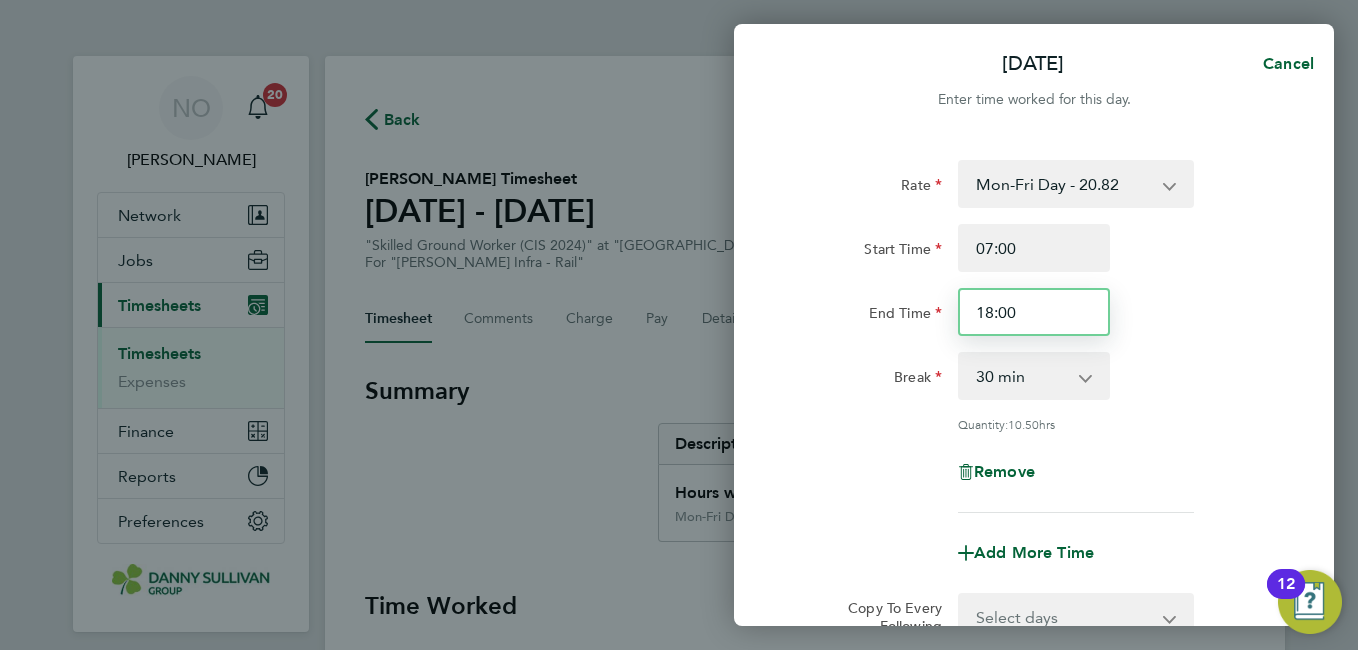 click on "18:00" at bounding box center (1034, 312) 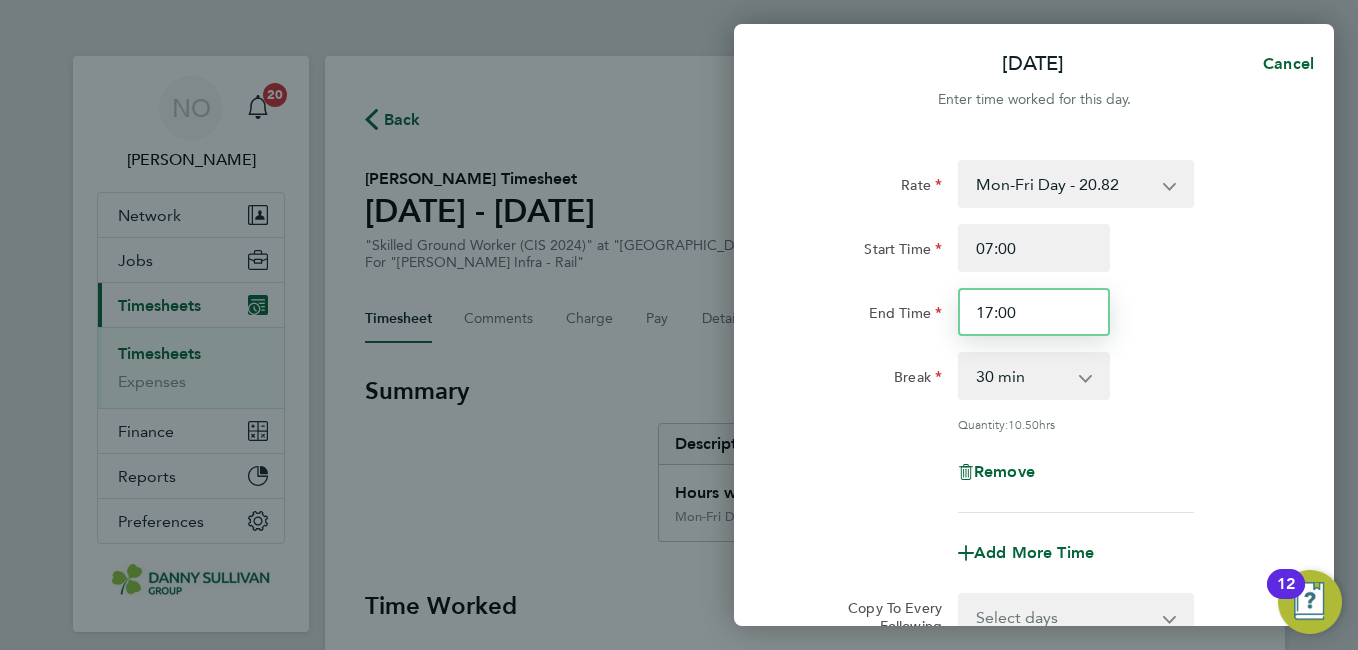 type on "17:00" 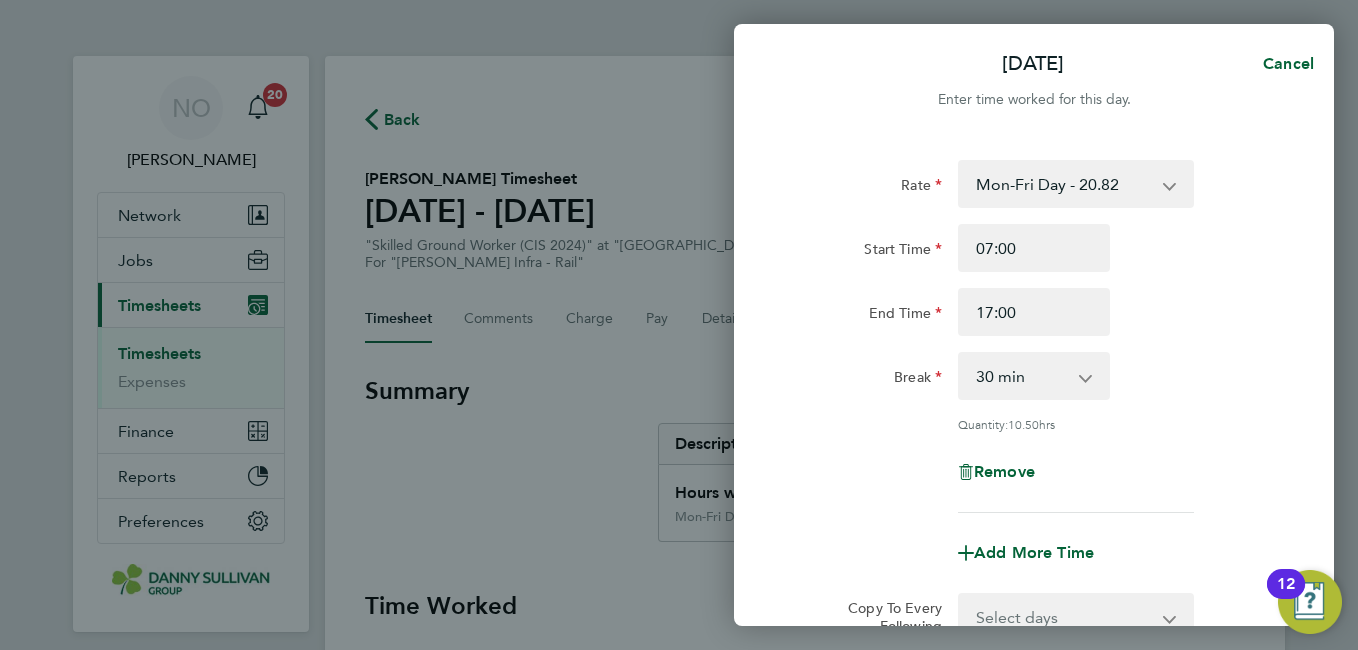 click on "Rate  Mon-Fri Day - 20.82   Weekend - 27.06   Bank Hol - 31.24   Mon-Thurs Night - 23.94   Xmas / [GEOGRAPHIC_DATA] - 41.64
Start Time 07:00 End Time 17:00 Break  0 min   15 min   30 min   45 min   60 min   75 min   90 min
Quantity:  10.50  hrs
Remove" 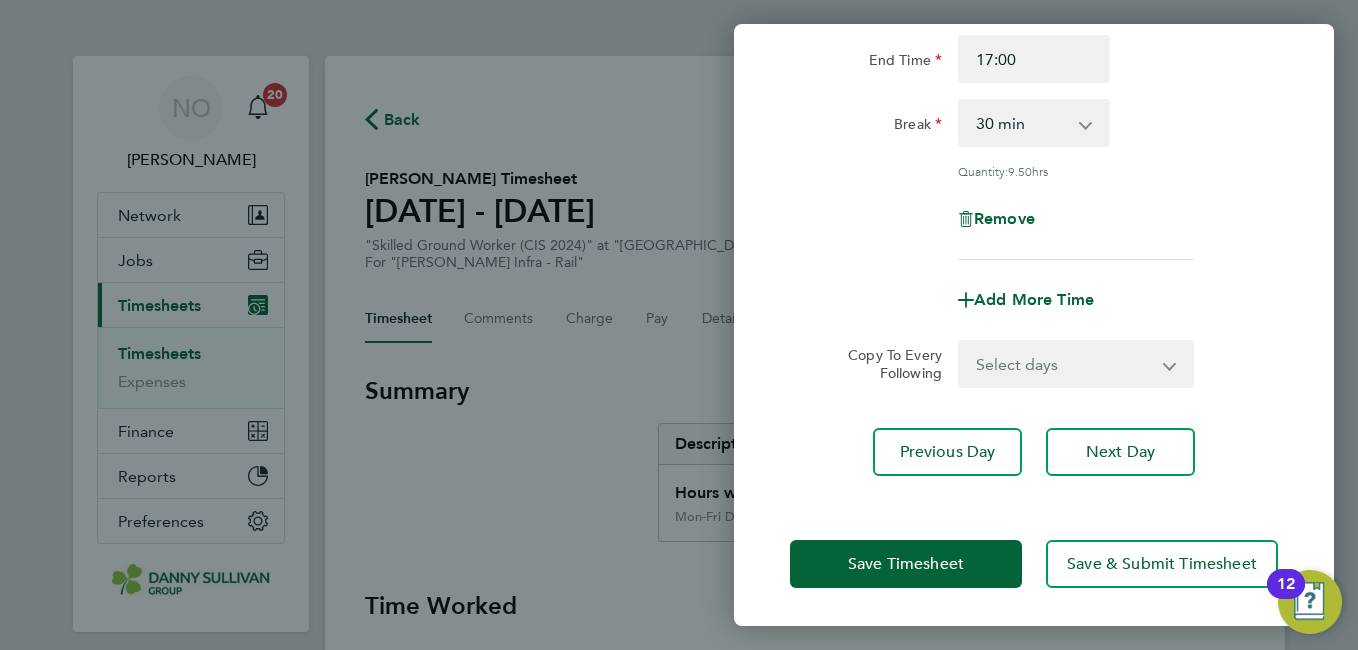 click on "Select days   Day   [DATE]   [DATE]   [DATE]" 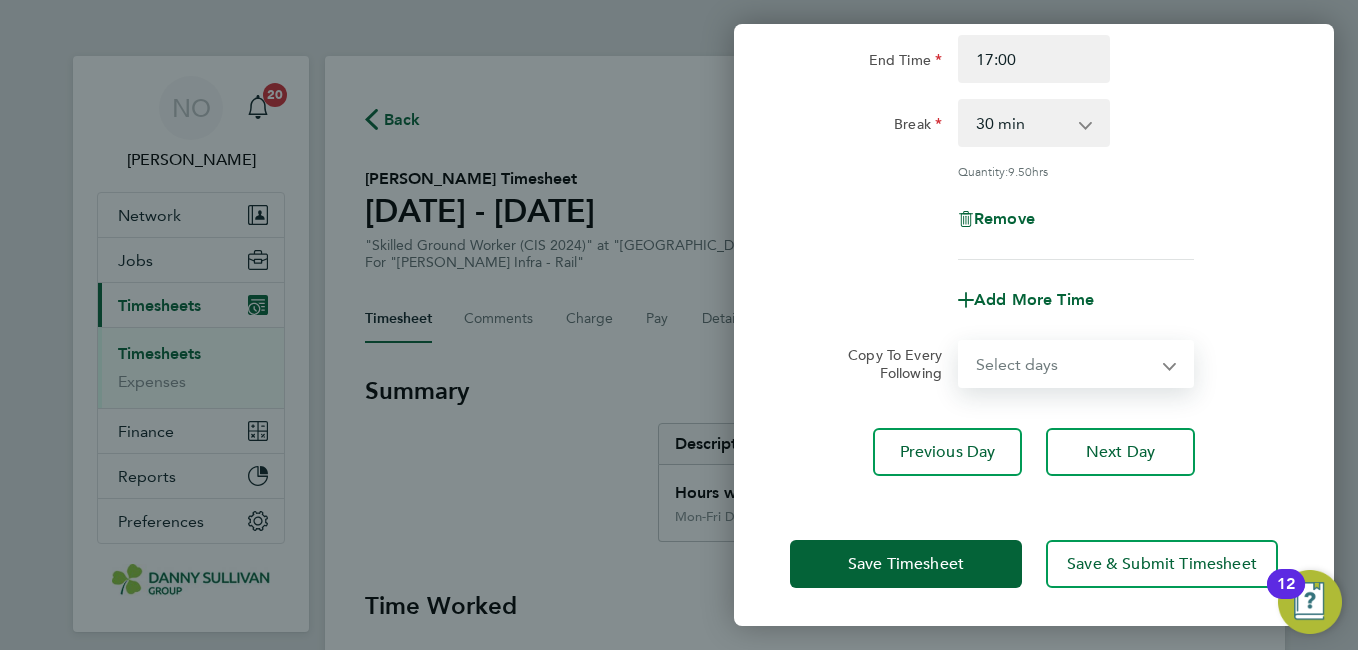 select on "DAY" 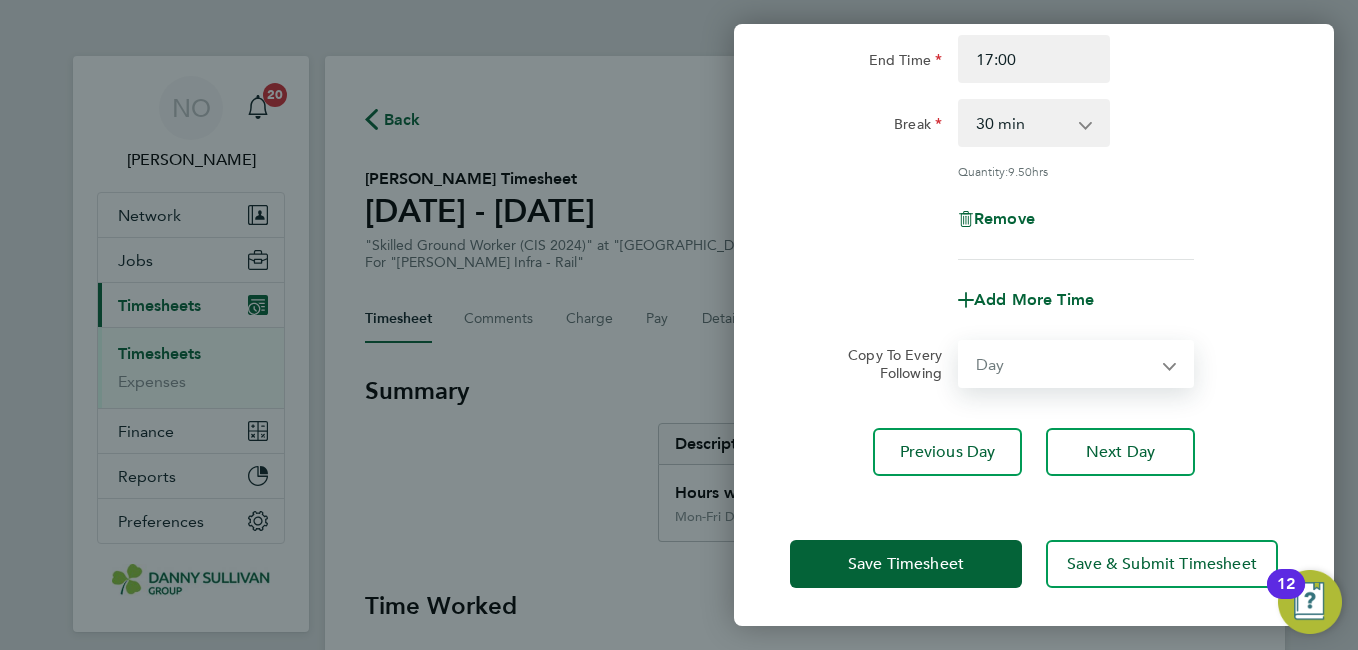 click on "Select days   Day   [DATE]   [DATE]   [DATE]" at bounding box center [1065, 364] 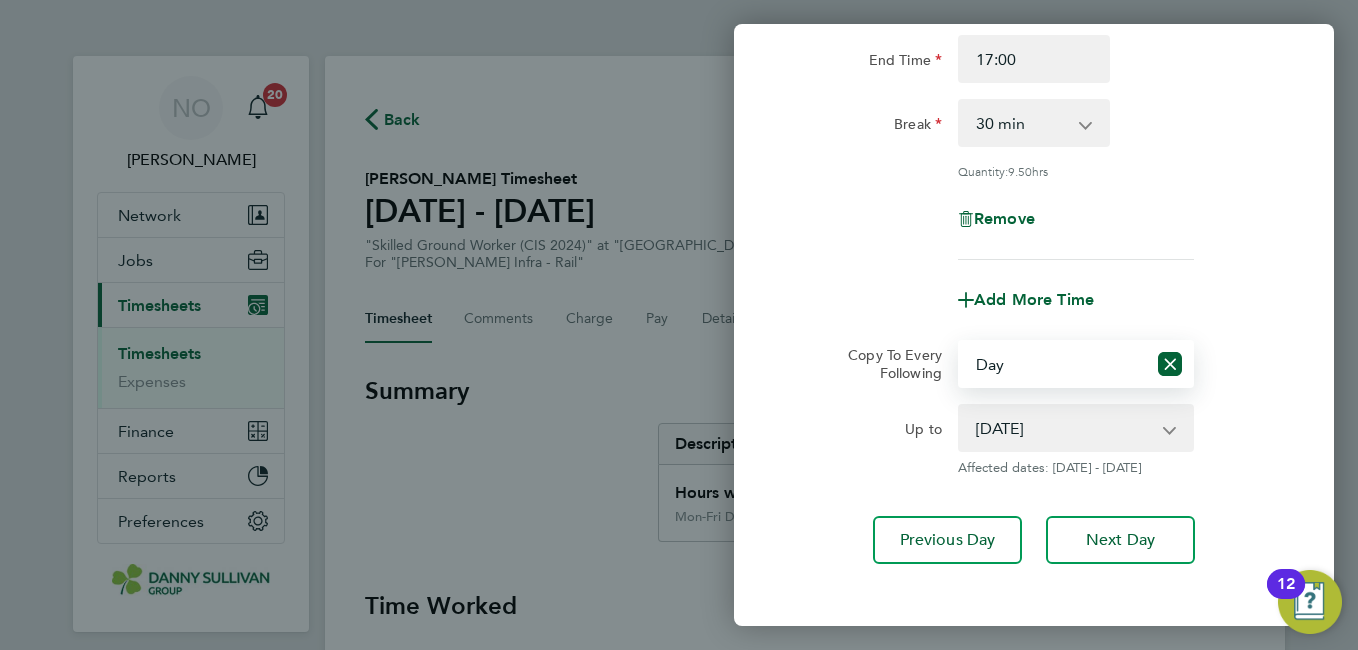 click on "Copy To Every Following  Select days   Day   [DATE]   [DATE]   [DATE]
Up to  [DATE]   [DATE]   [DATE]
Affected dates: [DATE] - [DATE]" 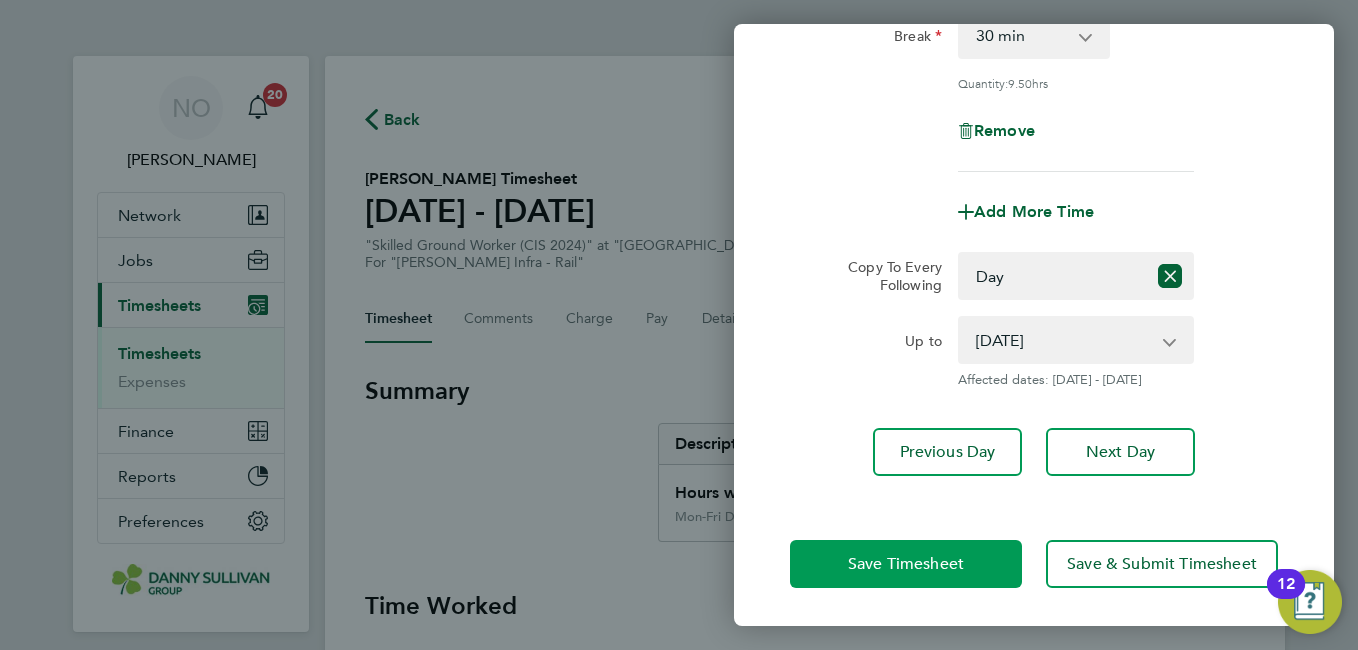 click on "Save Timesheet" 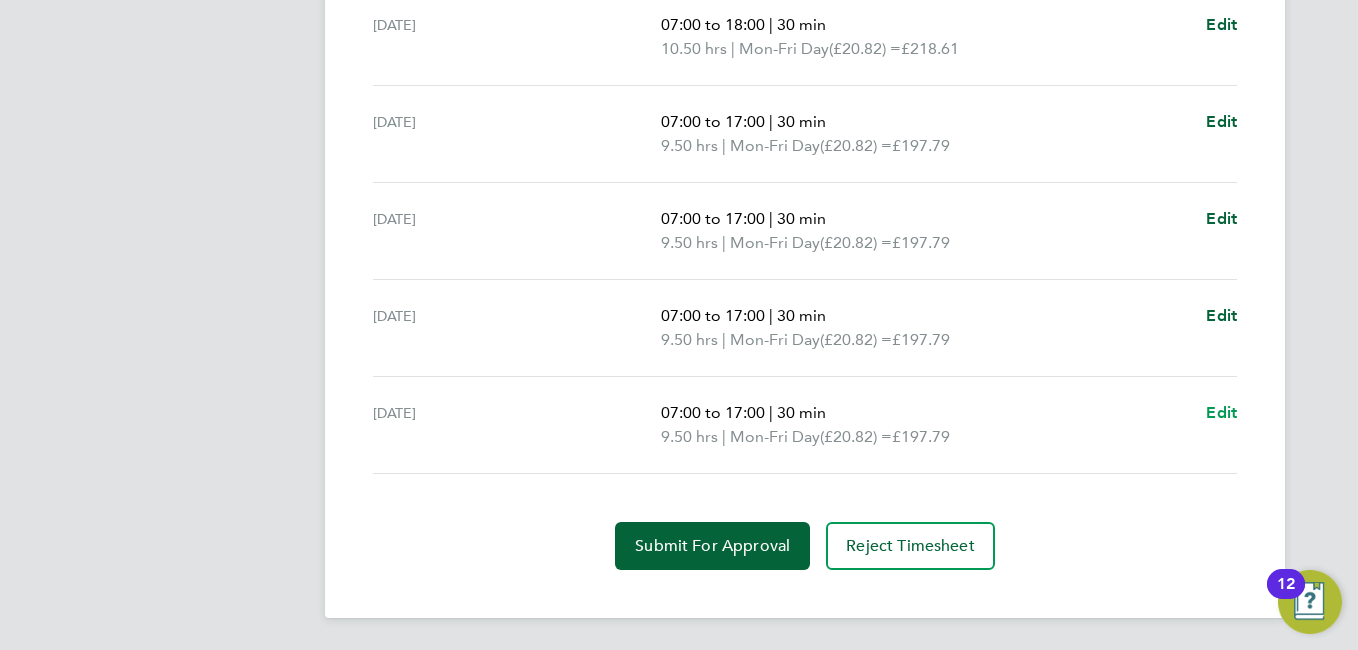 click on "Edit" at bounding box center (1221, 412) 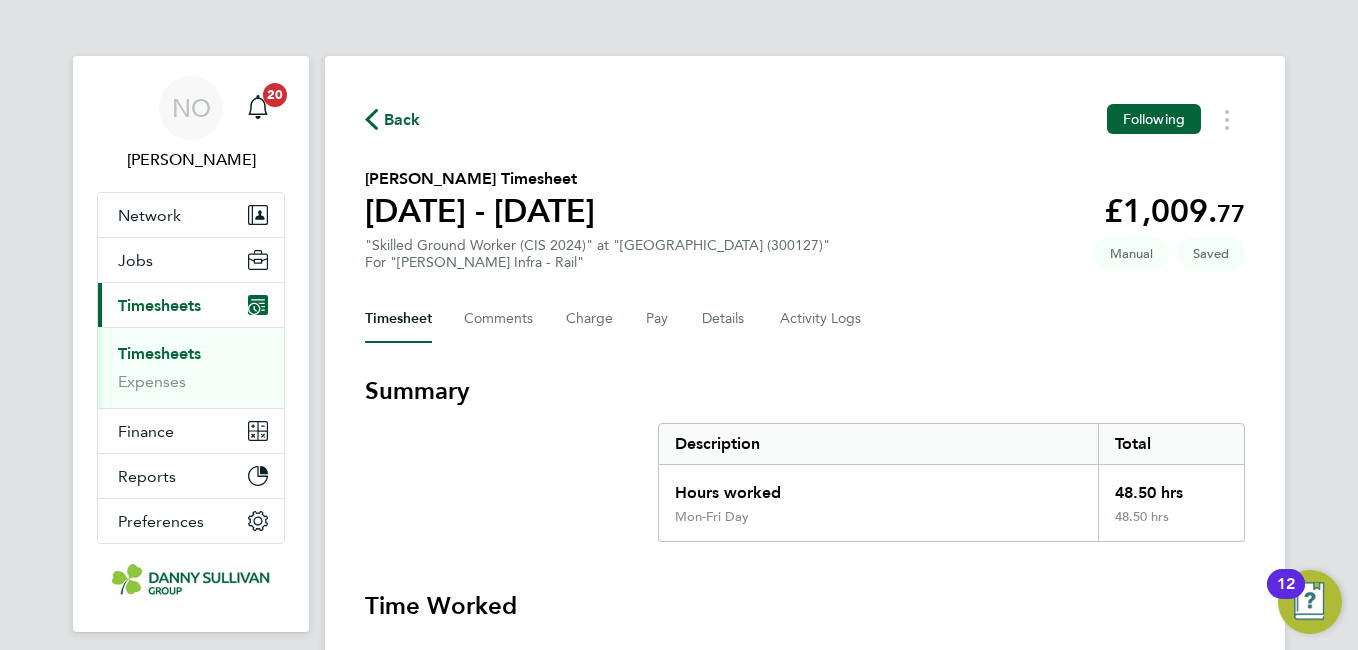 select on "30" 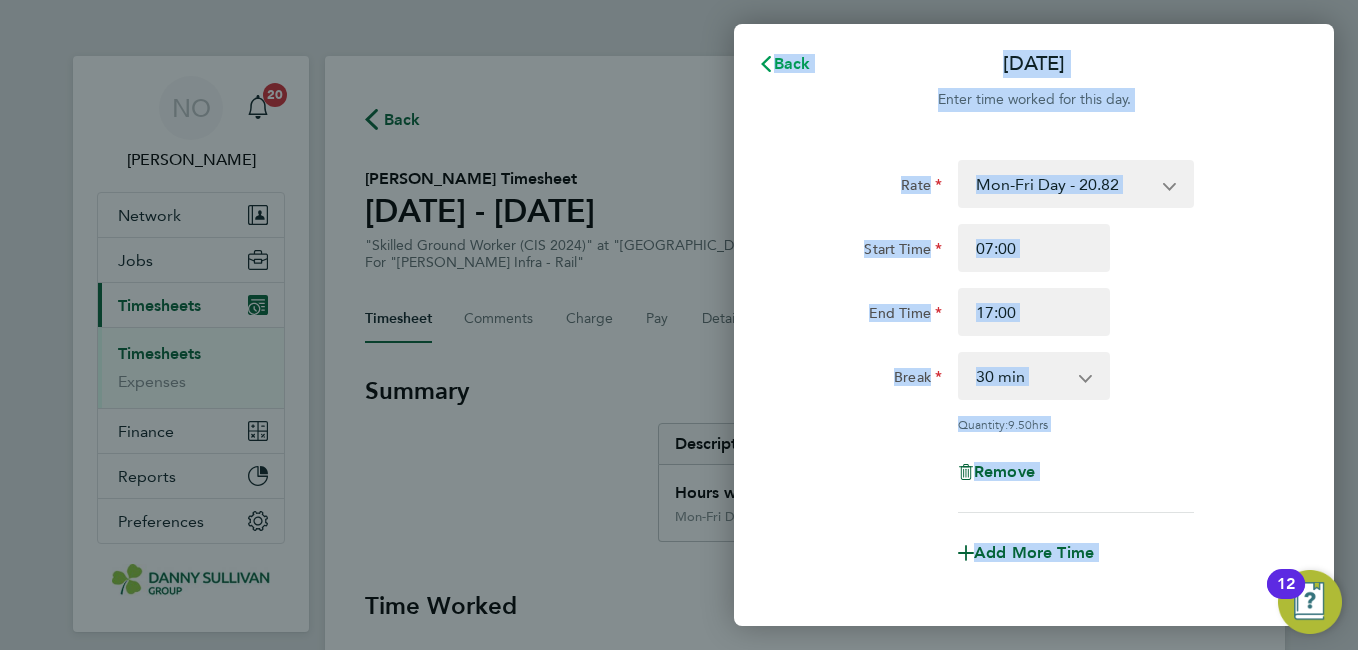click on "Back" 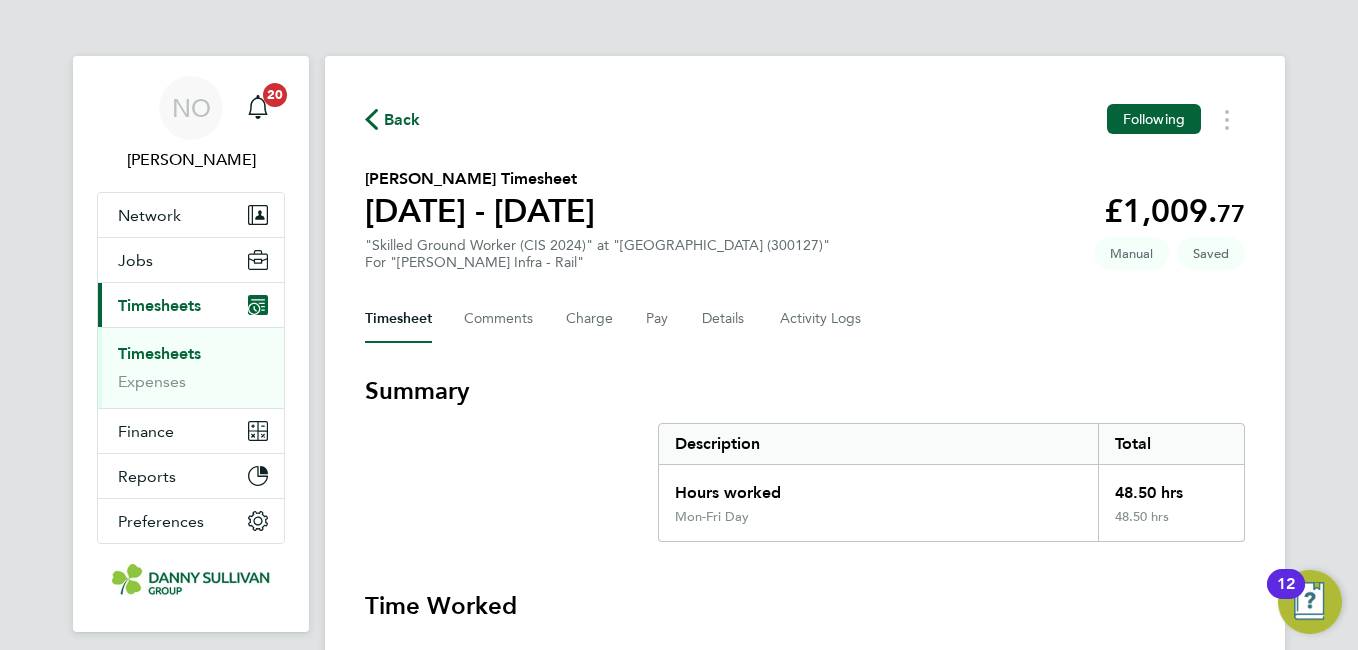 click on "Back  Following
[PERSON_NAME] Timesheet   [DATE] - [DATE]   £1,009. 77  "Skilled Ground Worker (CIS 2024)" at "Northumberland Line (300127)"  For "[PERSON_NAME] Infra - Rail"  Saved   Manual   Timesheet   Comments   Charge   Pay   Details   Activity Logs   Summary   Description   Total   Hours worked   48.50 hrs   Mon-Fri Day   48.50 hrs   Time Worked   [DATE]   Add time for [DATE]   Add time for [DATE]   [DATE]   Add time for [DATE]   Add time for [DATE]   [DATE]   07:00 to 18:00   |   30 min   10.50 hrs   |   Mon-Fri Day   (£20.82) =   £218.61   Edit   [DATE]   07:00 to 17:00   |   30 min   9.50 hrs   |   Mon-Fri Day   (£20.82) =   £197.79   Edit   [DATE]   07:00 to 17:00   |   30 min   9.50 hrs   |   Mon-Fri Day   (£20.82) =   £197.79   Edit   [DATE]   07:00 to 17:00   |   30 min   9.50 hrs   |   Mon-Fri Day   (£20.82) =   £197.79   Edit   [DATE]   07:00 to 17:00   |   30 min   9.50 hrs   |   Mon-Fri Day   (£20.82) =   £197.79" 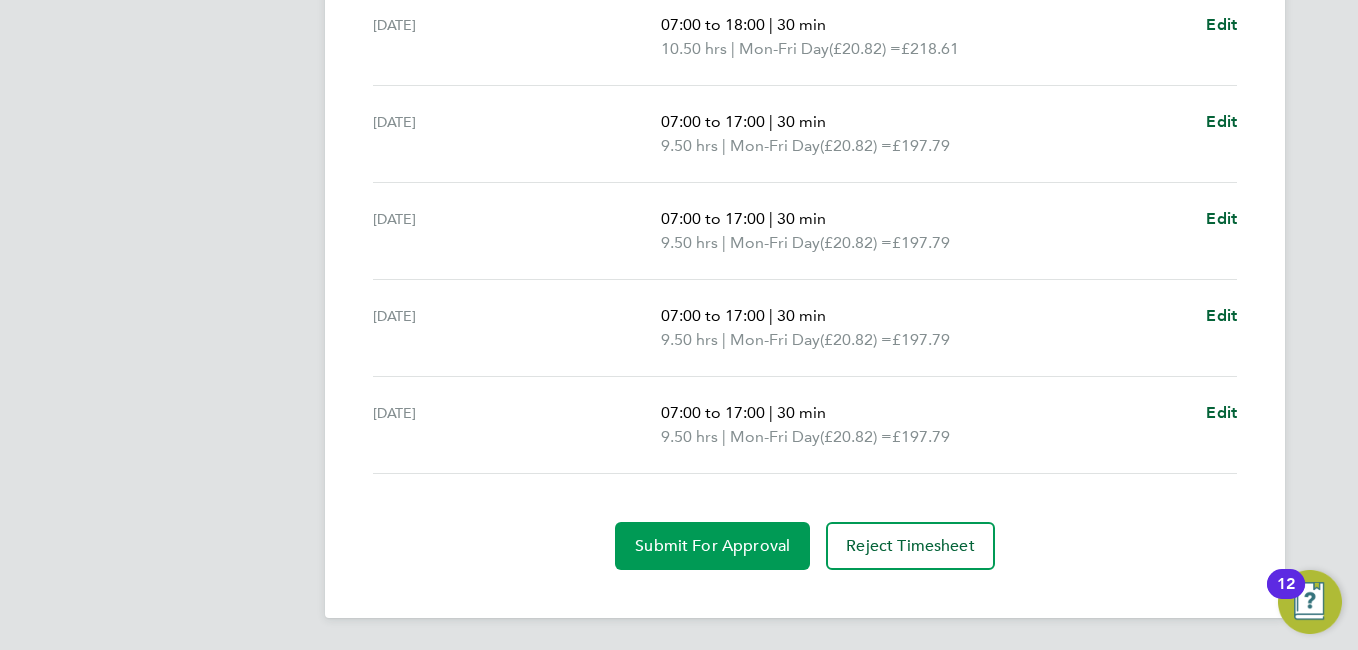 click on "Submit For Approval" 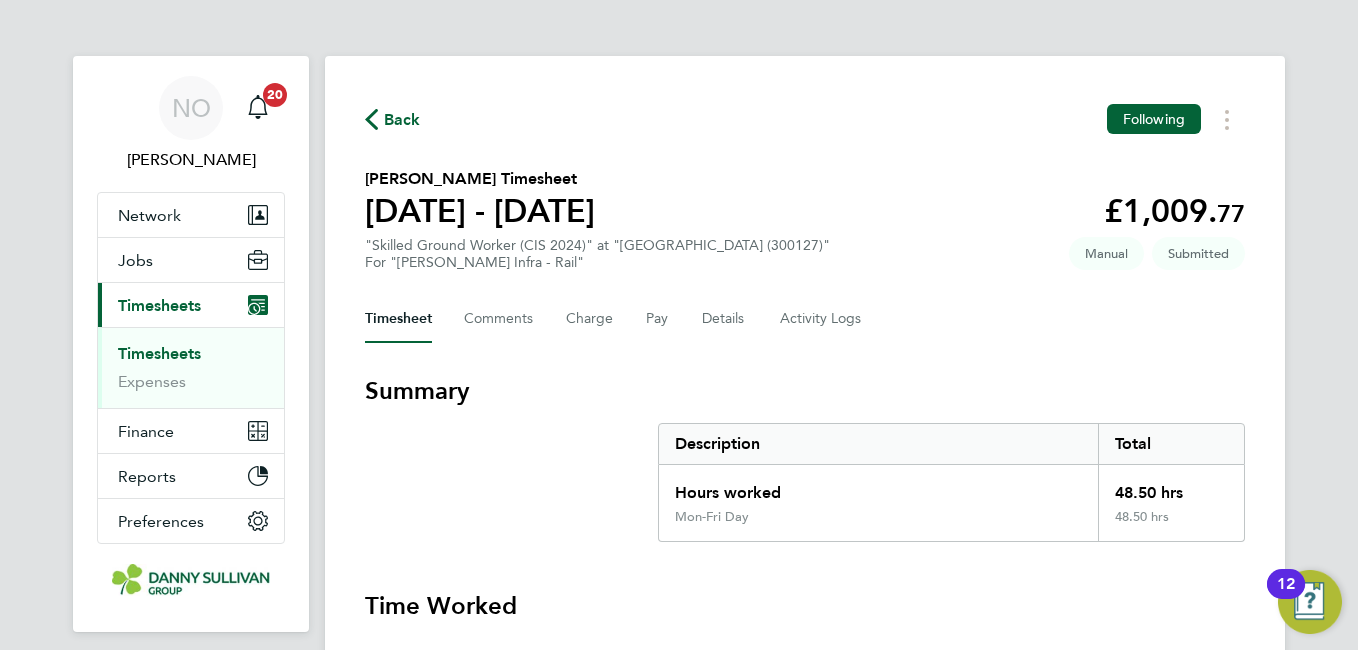 click on "Back" 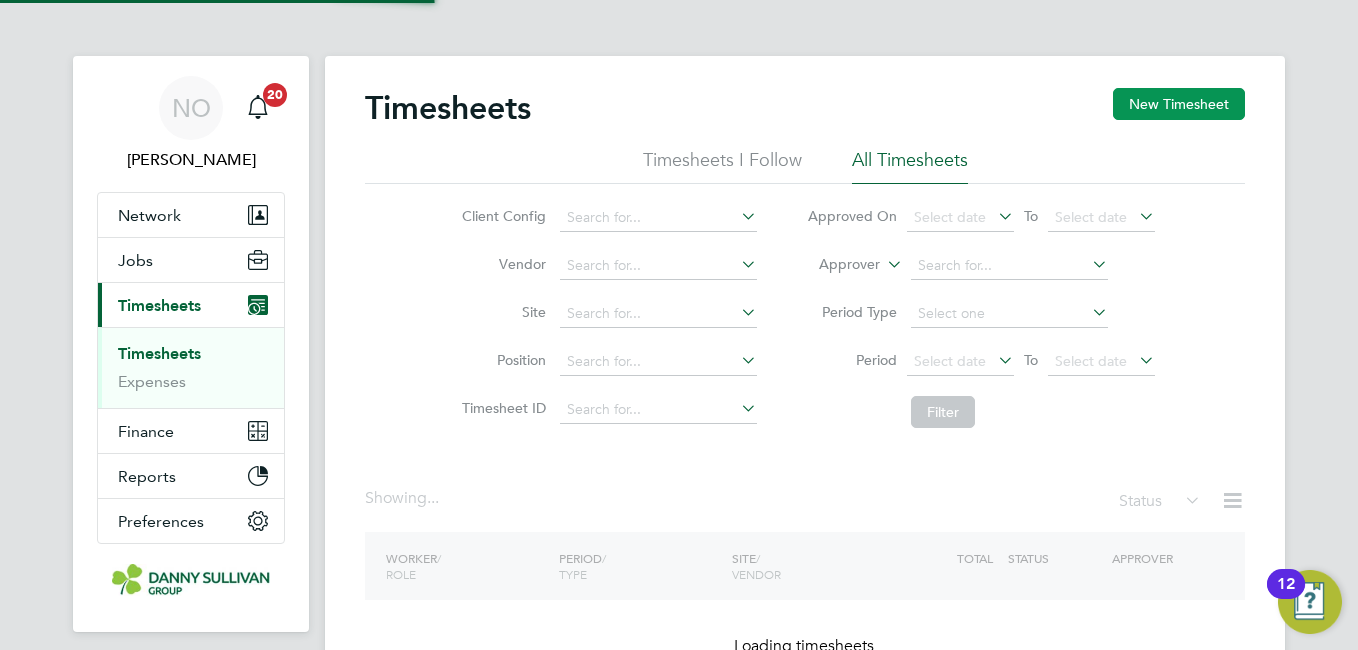 click on "New Timesheet" 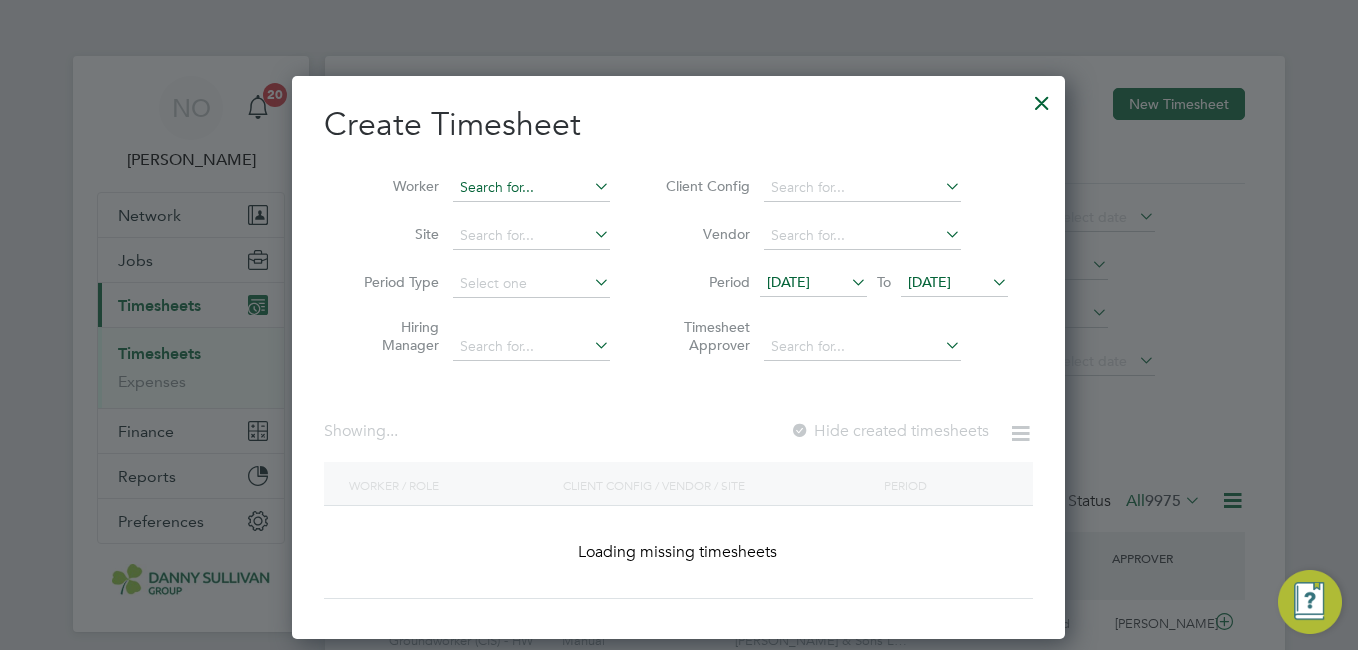 click at bounding box center [531, 188] 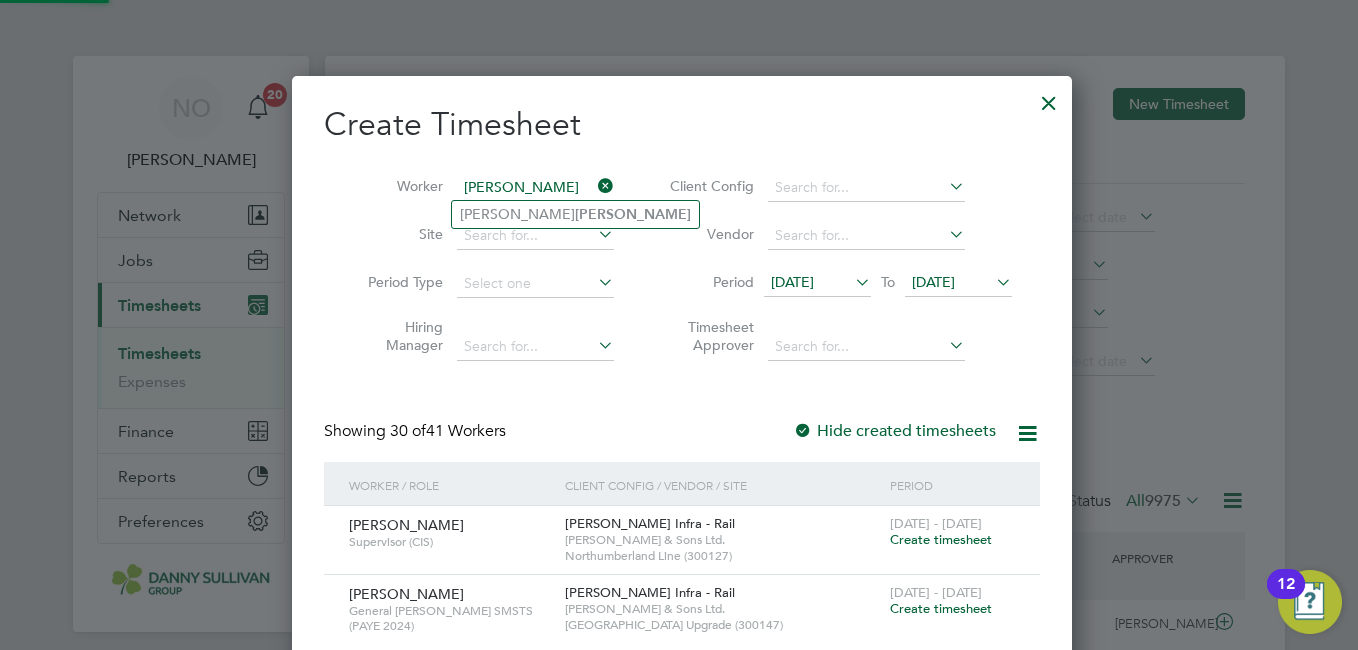 click on "[PERSON_NAME]" at bounding box center (535, 188) 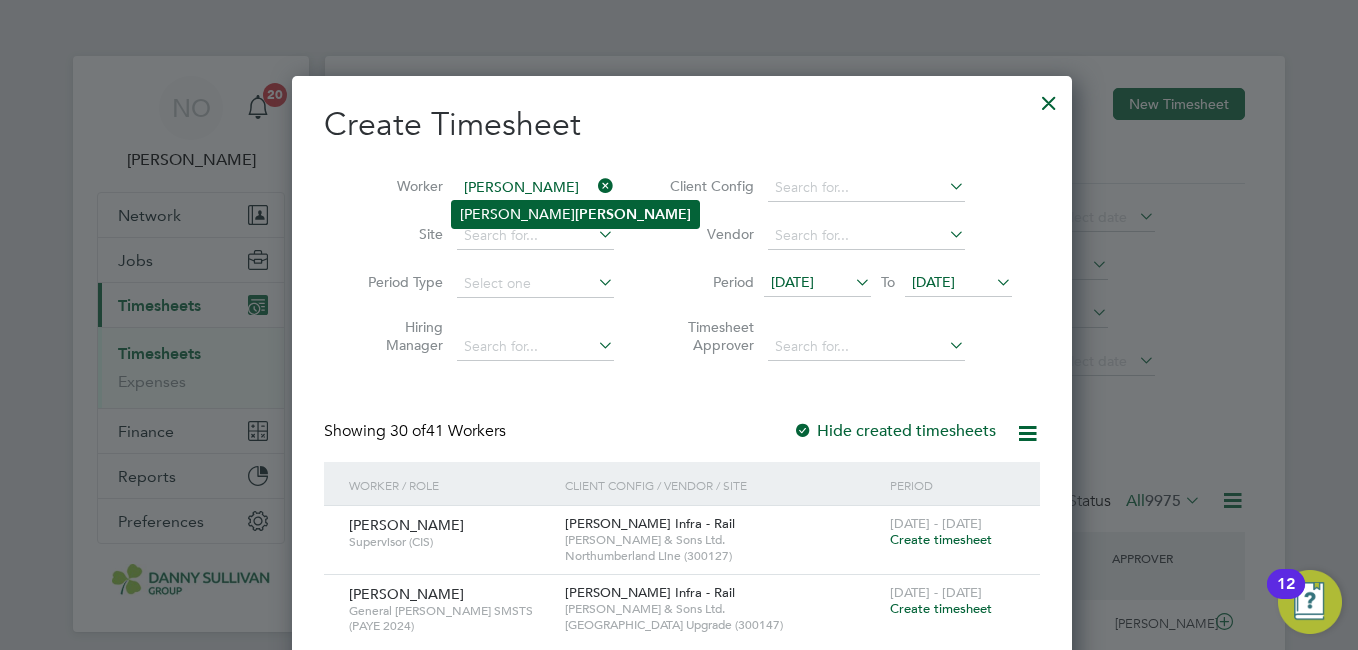 click on "[PERSON_NAME]" 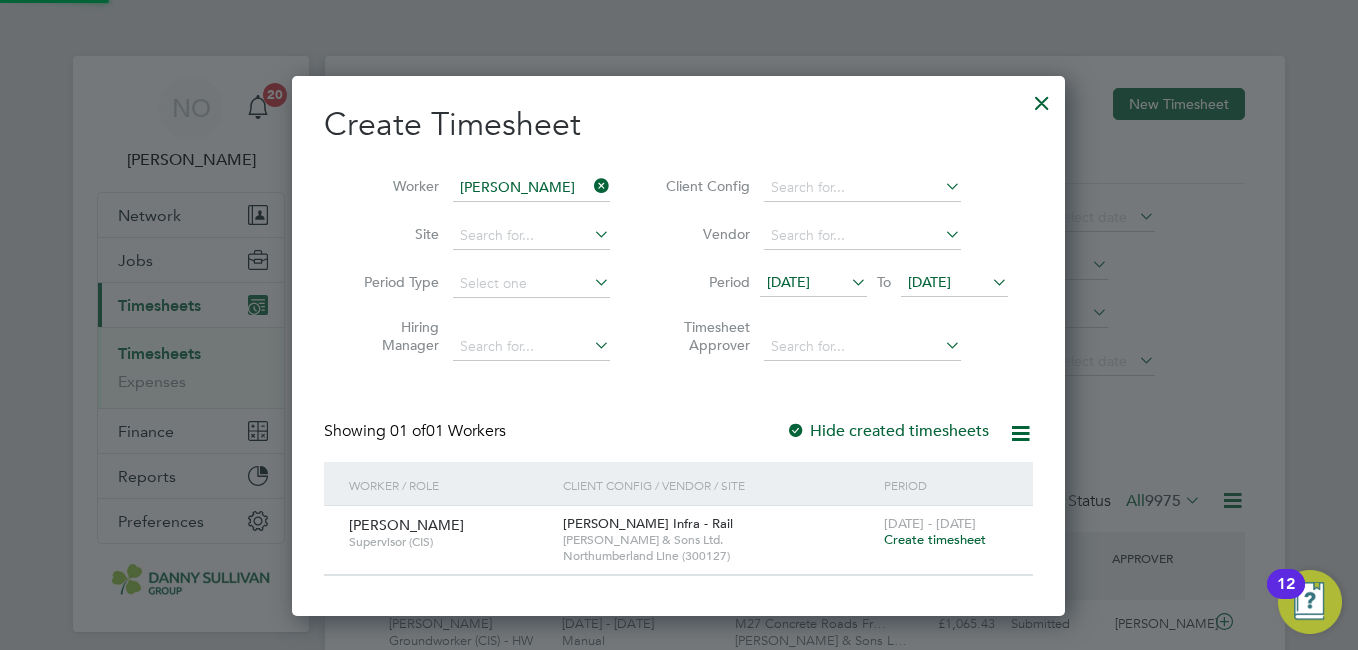 click on "Client Config / Vendor / Site" at bounding box center (718, 485) 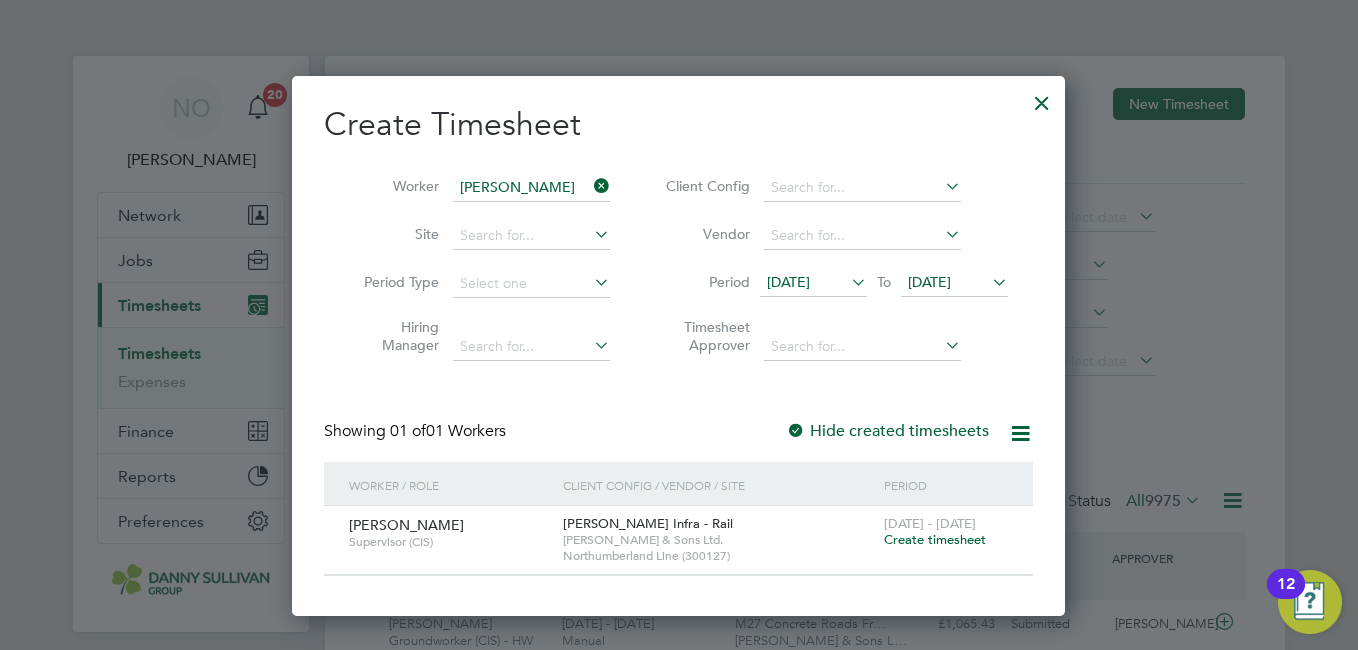 click on "Create timesheet" at bounding box center [935, 539] 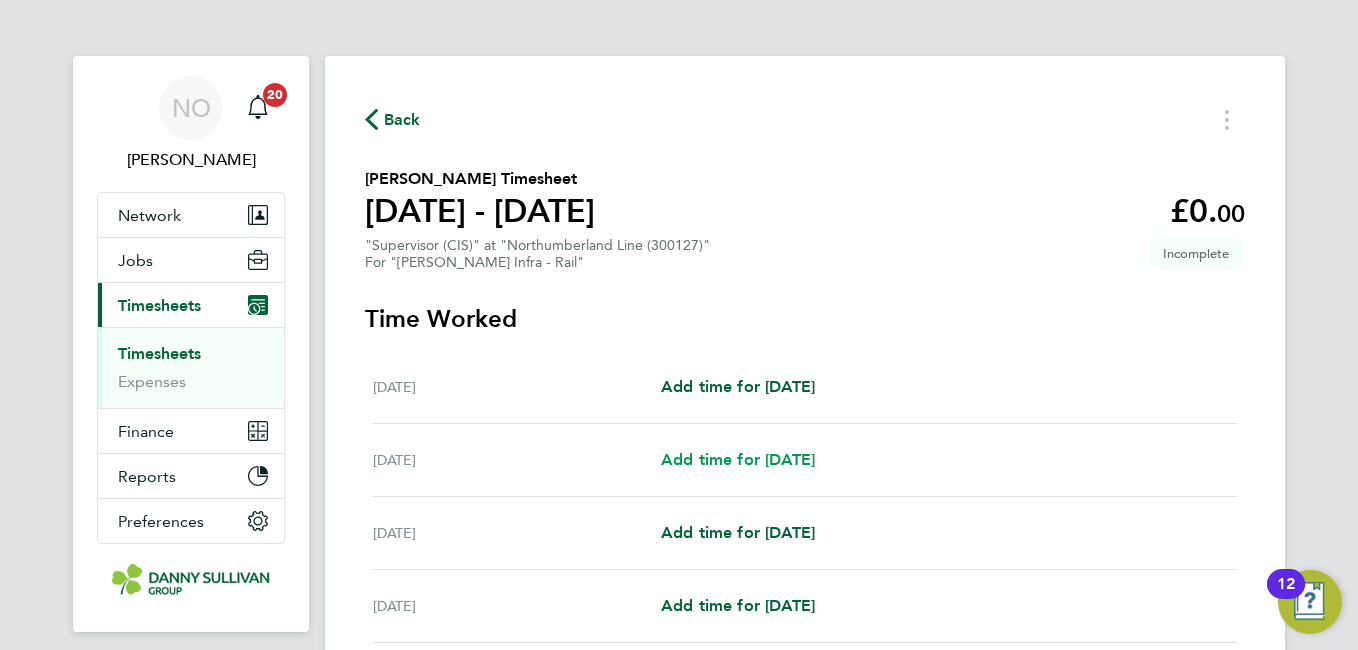 click on "Add time for [DATE]" at bounding box center (738, 459) 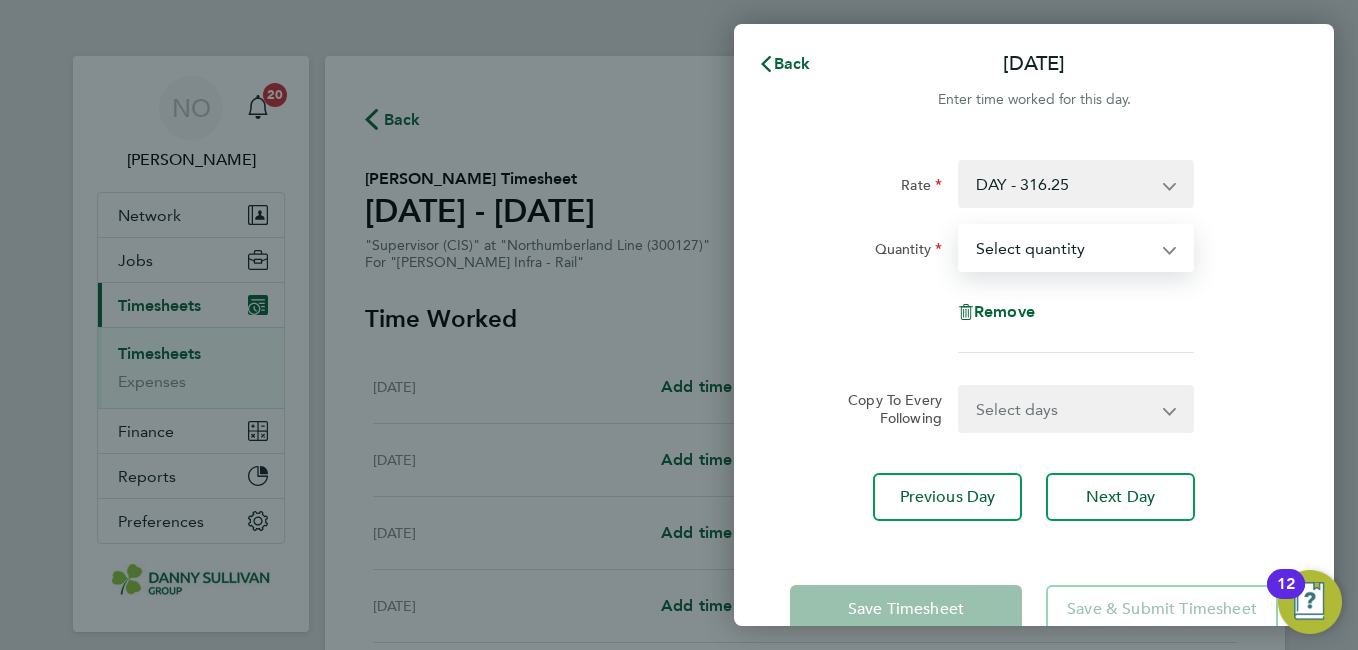 click on "Select quantity   0.5   1" at bounding box center [1064, 248] 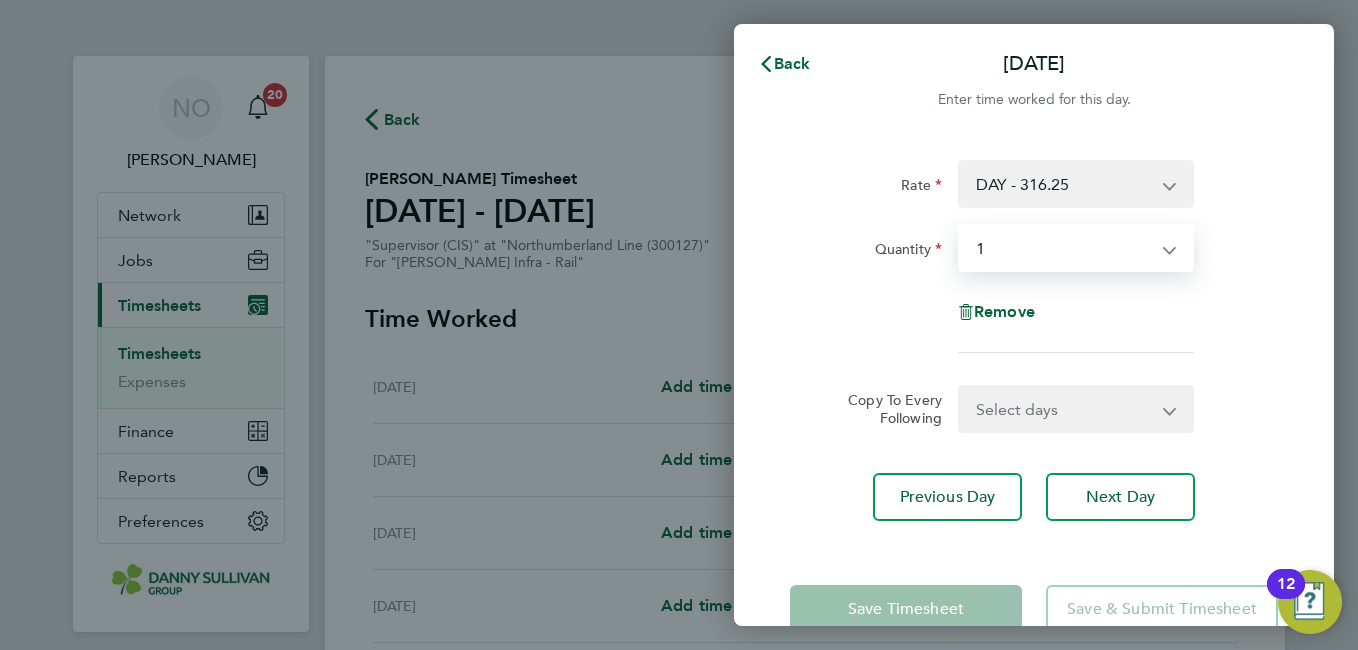 click on "Select quantity   0.5   1" at bounding box center [1064, 248] 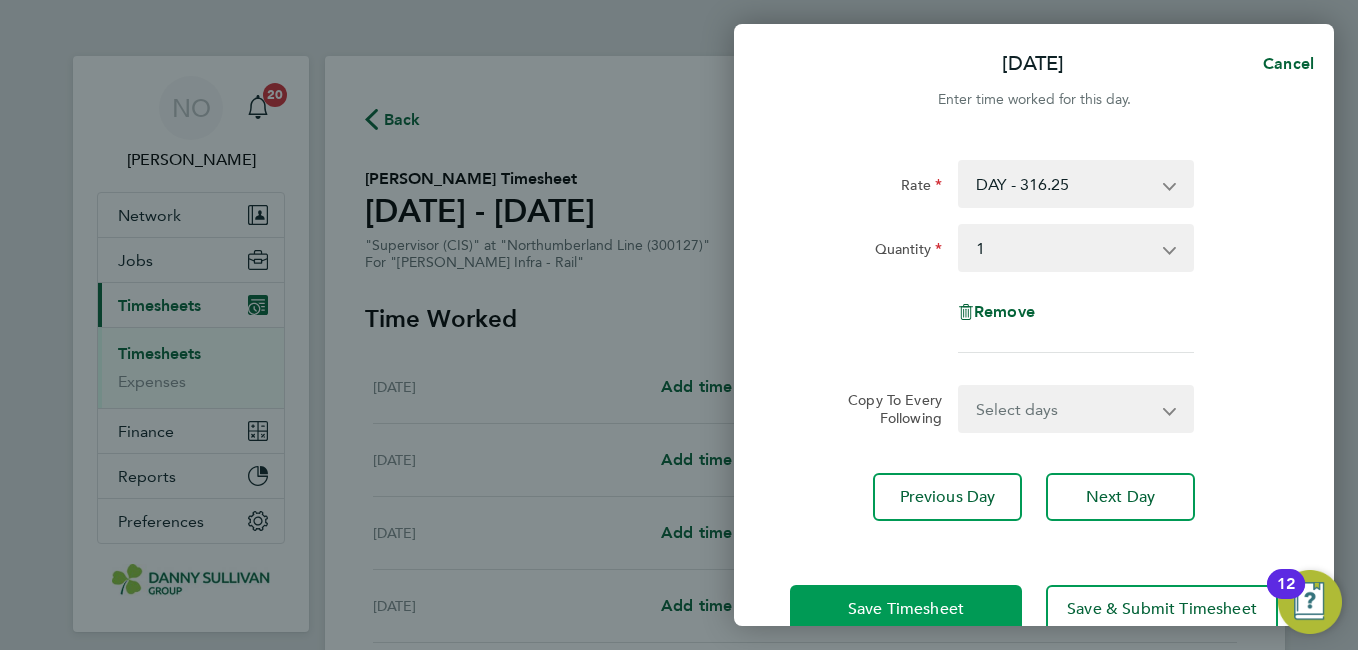 click on "Save Timesheet" 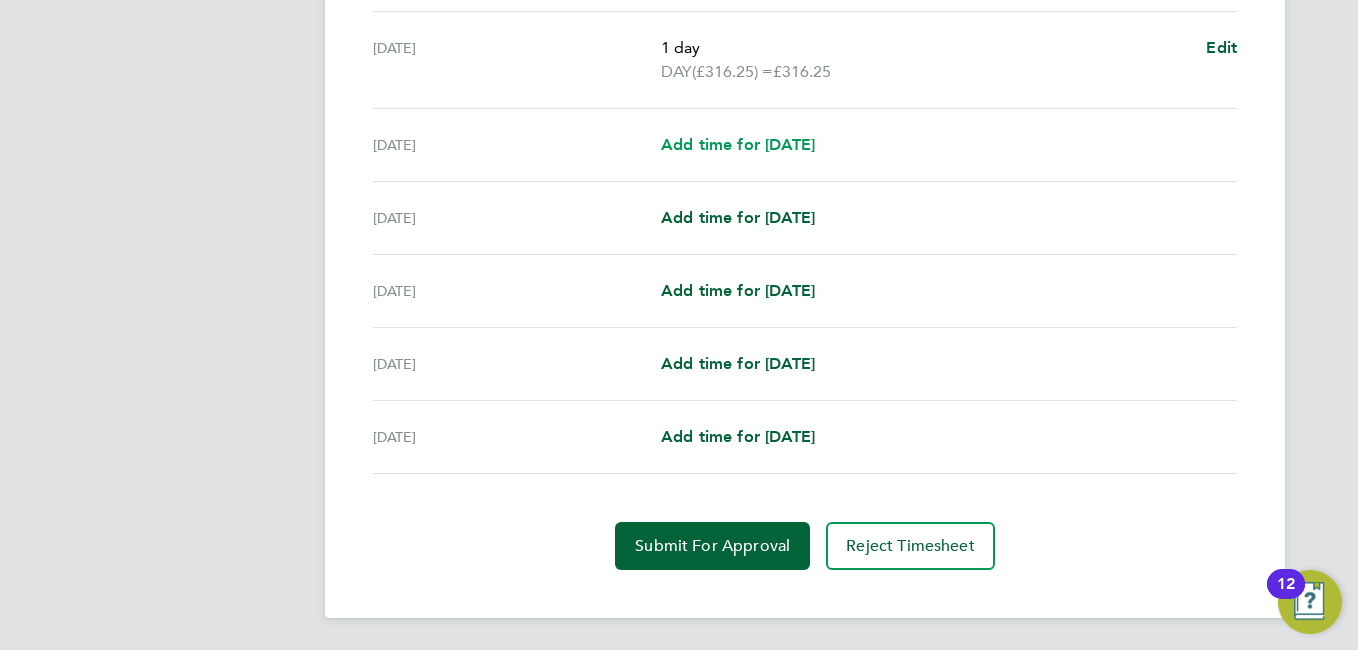 click on "Add time for [DATE]" at bounding box center (738, 144) 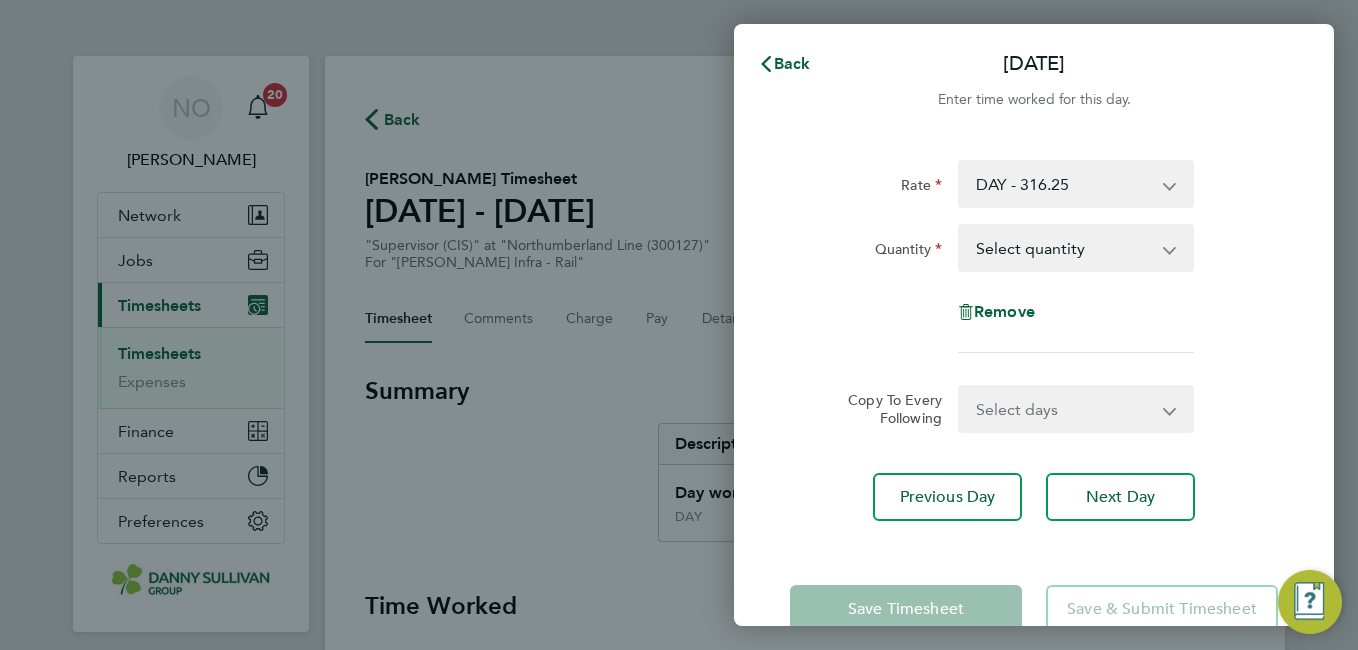 click on "Select quantity   0.5   1" at bounding box center [1064, 248] 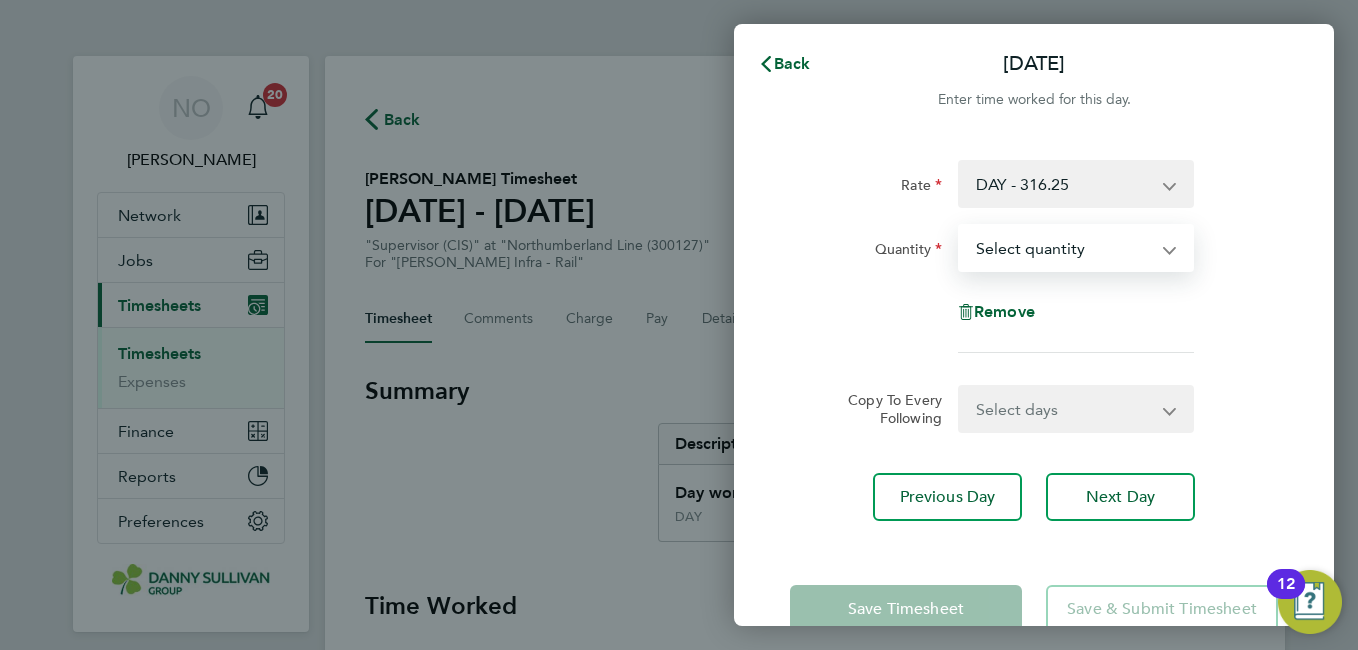 select on "1" 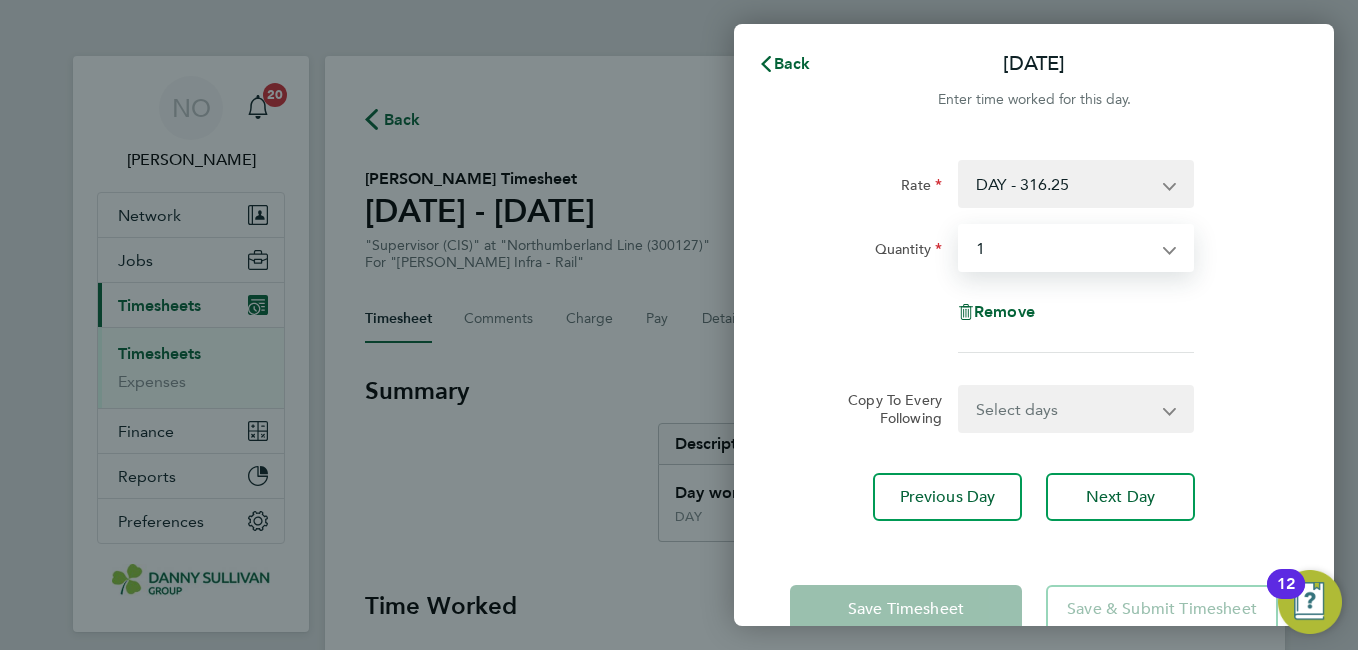 click on "Select quantity   0.5   1" at bounding box center [1064, 248] 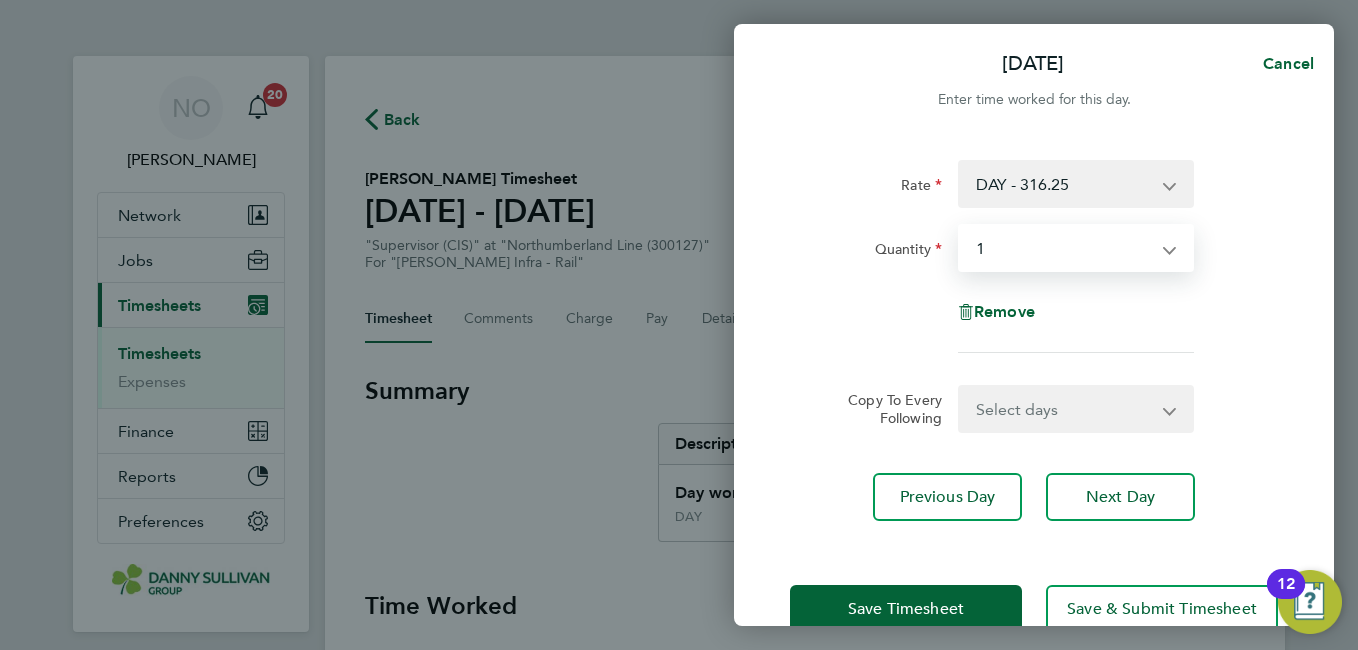 click on "Select days   Day   [DATE]   [DATE]   [DATE]   [DATE]" at bounding box center [1065, 409] 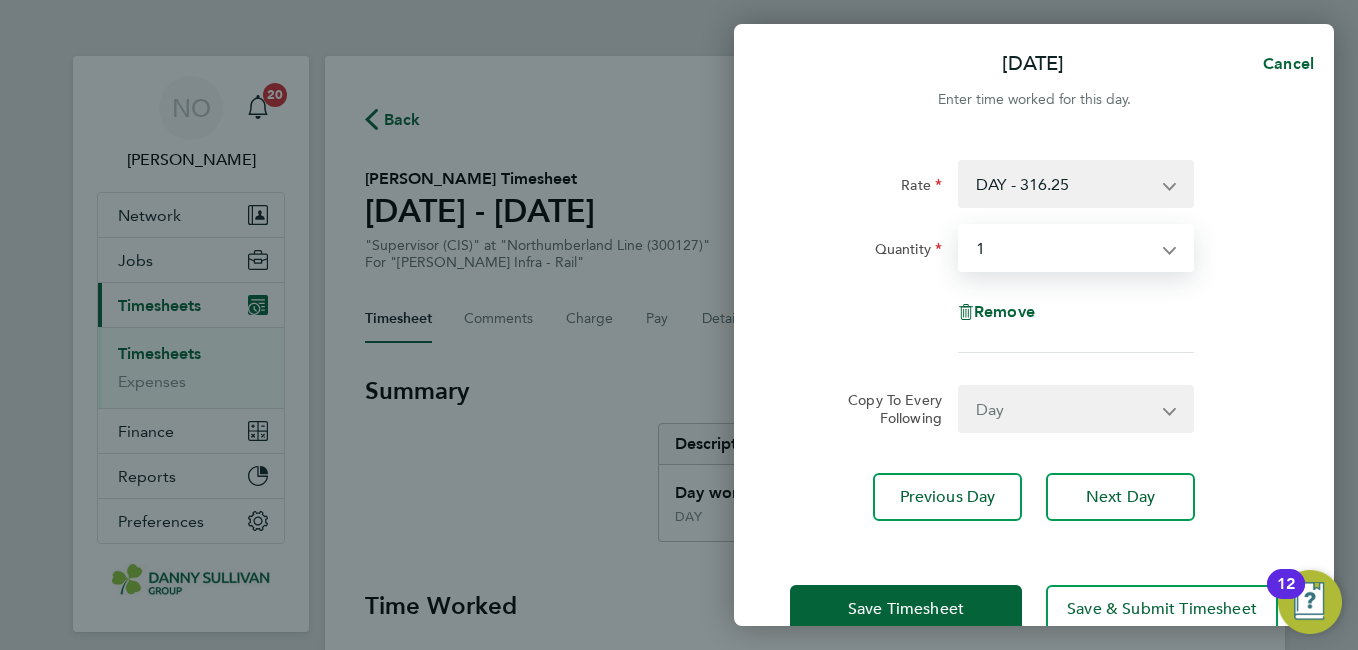 click on "Select days   Day   [DATE]   [DATE]   [DATE]   [DATE]" at bounding box center (1065, 409) 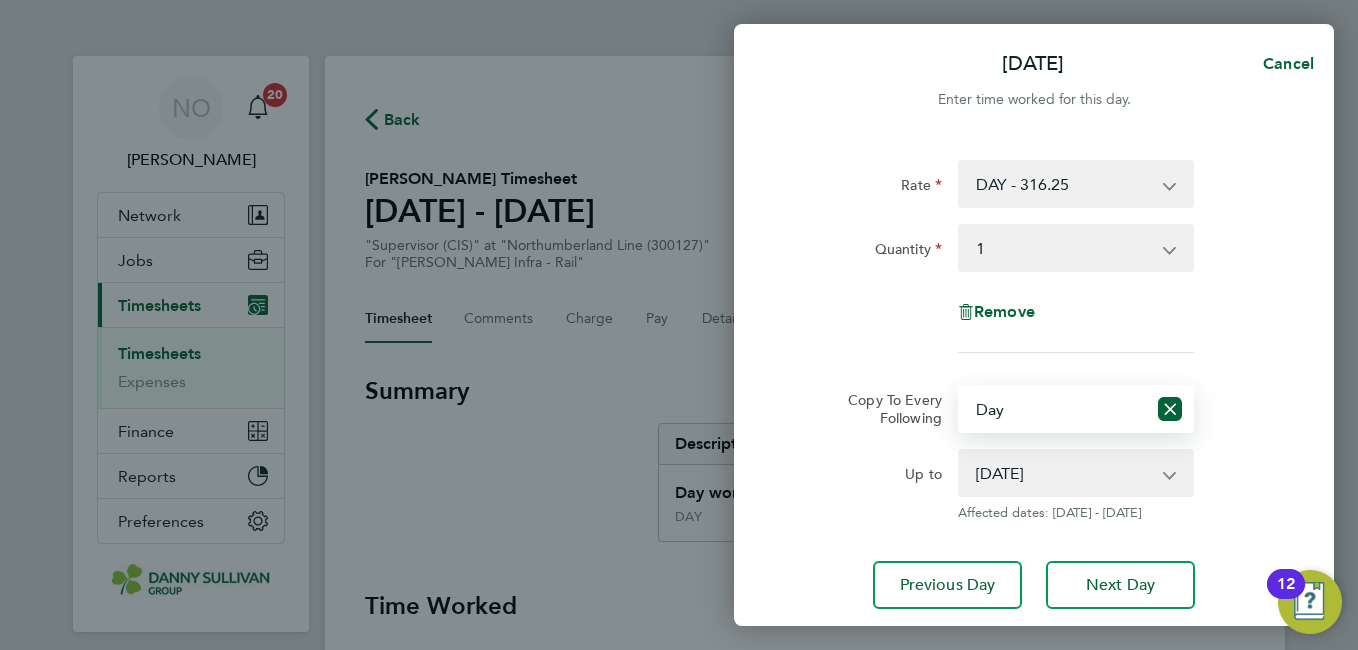click on "Copy To Every Following  Select days   Day   [DATE]   [DATE]   [DATE]   [DATE]" 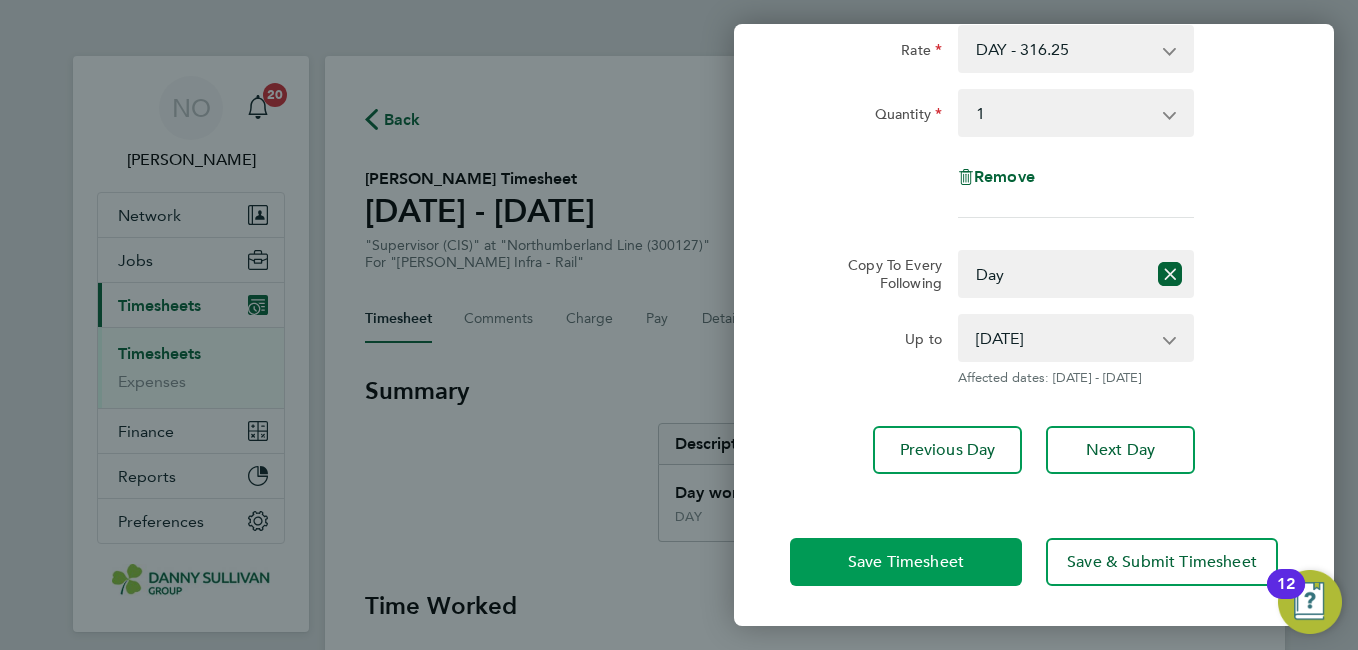 click on "Save Timesheet" 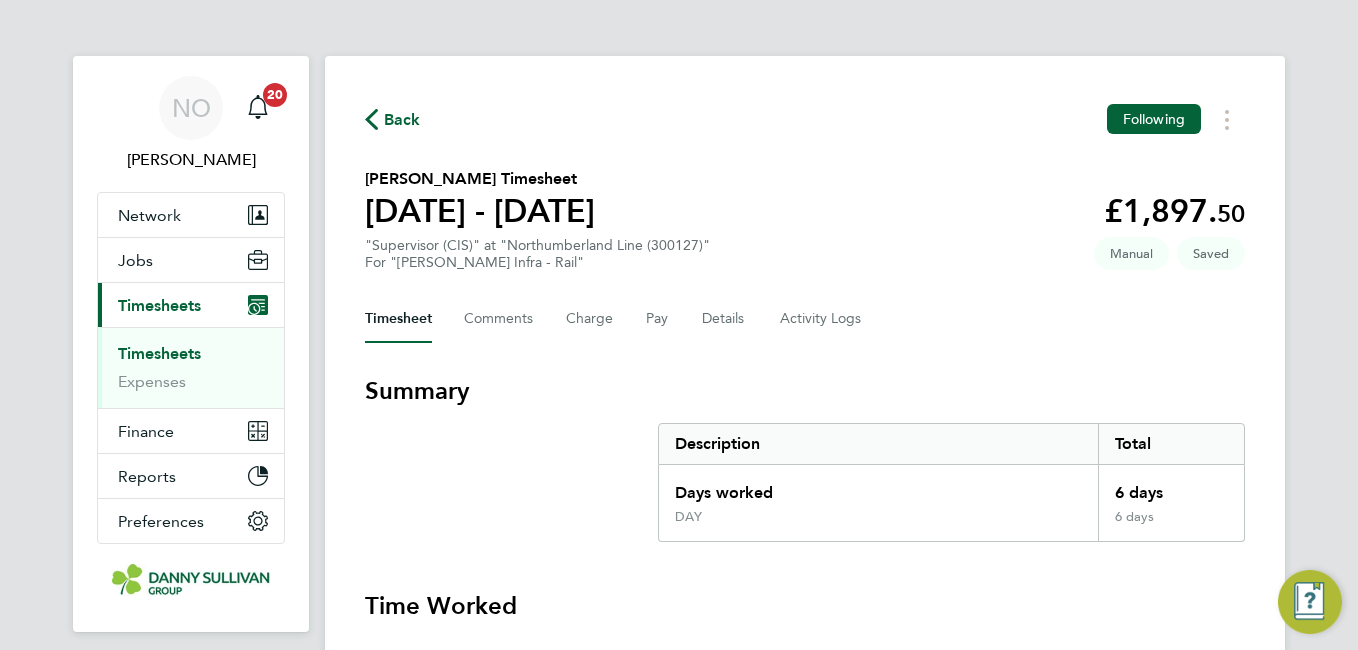 click on "Summary   Description   Total   Days worked   6 days   DAY   6 days   Time Worked   [DATE]   Add time for [DATE]   Add time for [DATE]   [DATE]   1 day   DAY   (£316.25) =   £316.25   Edit   [DATE]   1 day   DAY   (£316.25) =   £316.25   Edit   [DATE]   1 day   DAY   (£316.25) =   £316.25   Edit   [DATE]   1 day   DAY   (£316.25) =   £316.25   Edit   [DATE]   1 day   DAY   (£316.25) =   £316.25   Edit   [DATE]   1 day   DAY   (£316.25) =   £316.25   Edit   Submit For Approval   Reject Timesheet" at bounding box center [805, 882] 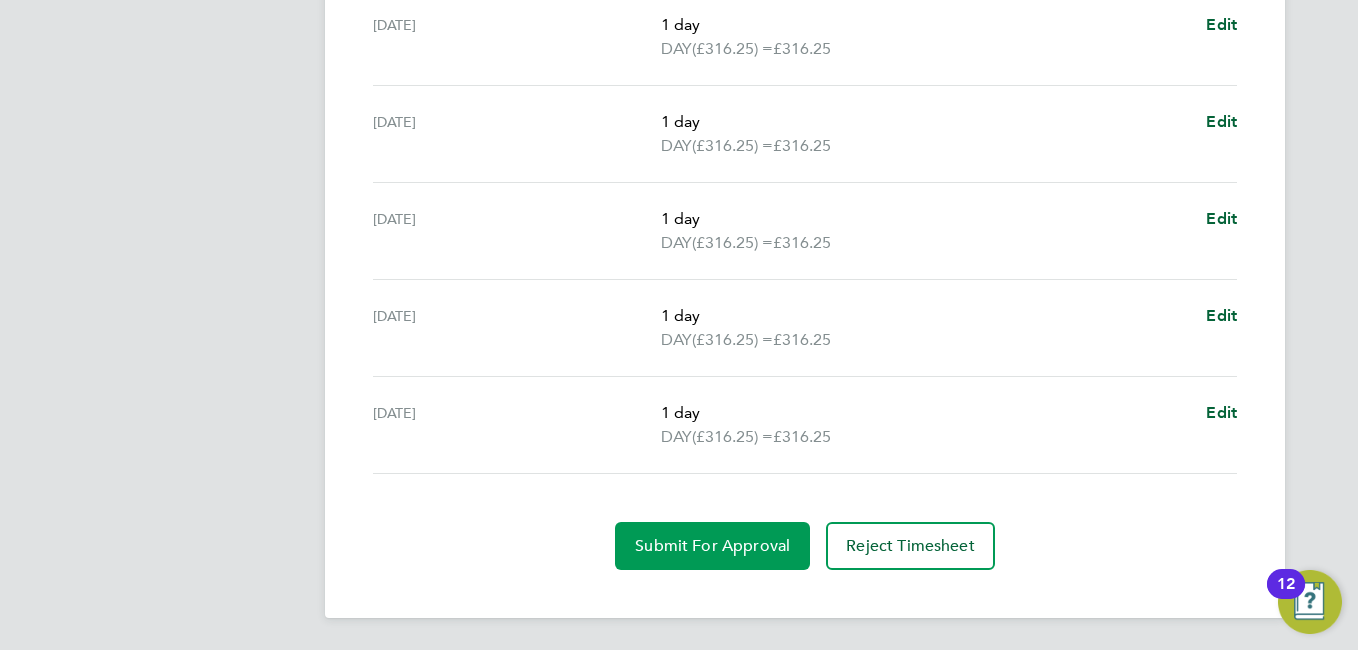 click on "Submit For Approval" 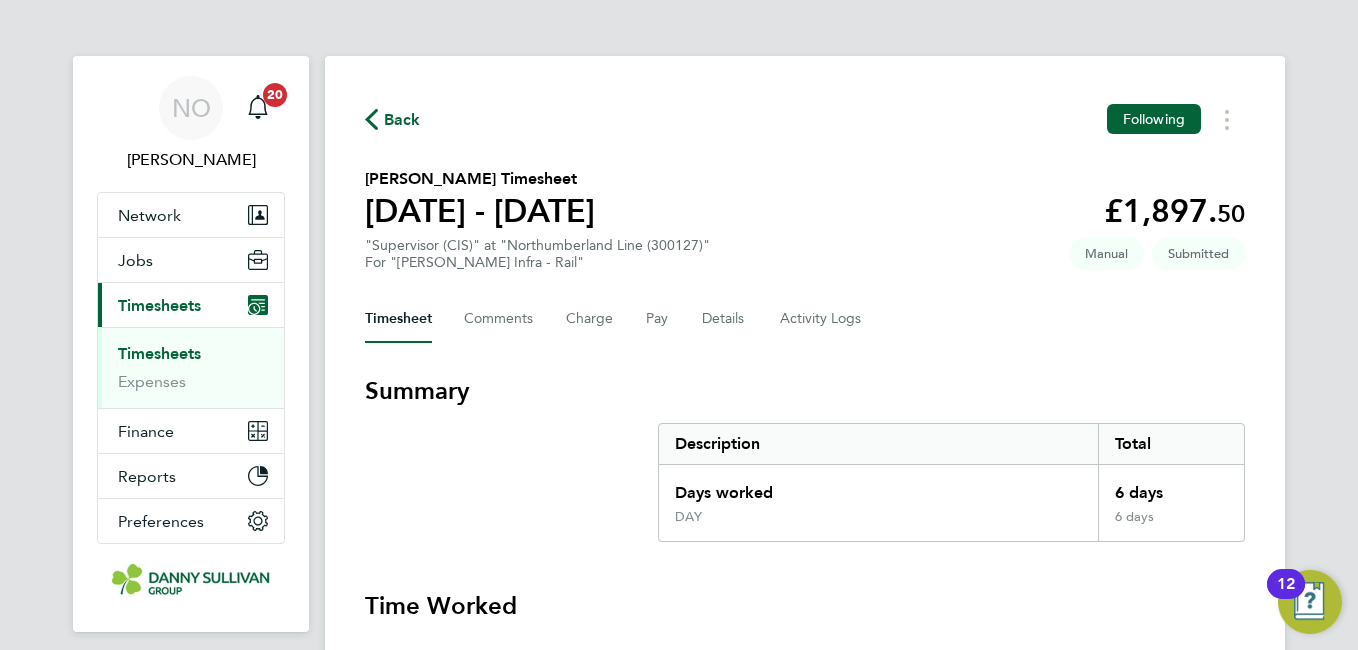 click on "Back" 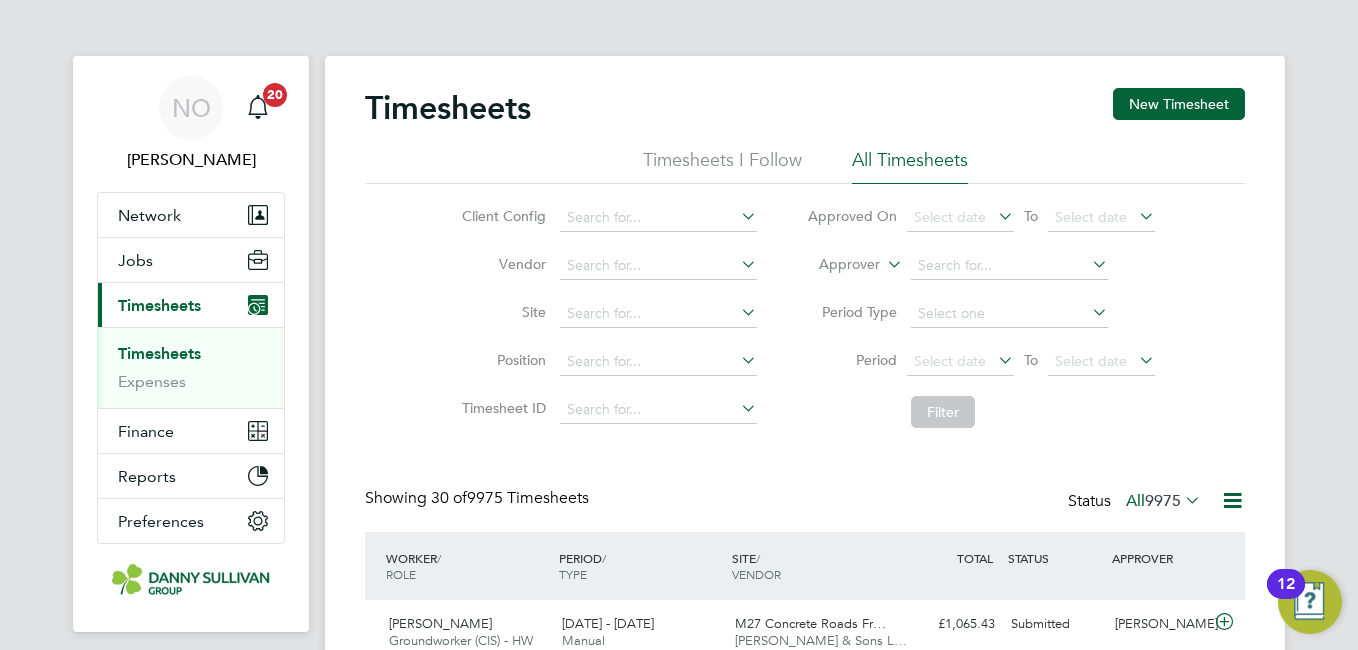 scroll, scrollTop: 10, scrollLeft: 10, axis: both 